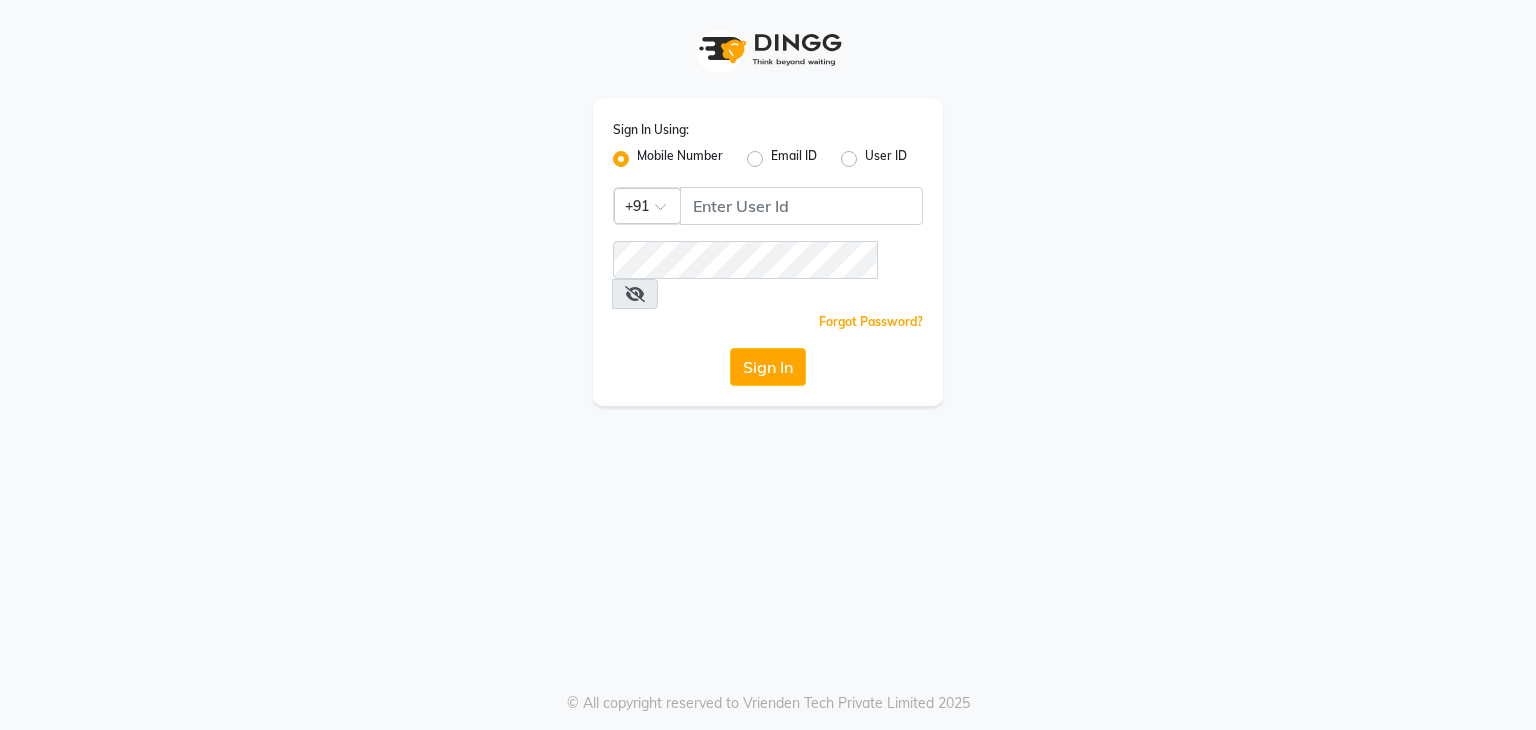 scroll, scrollTop: 0, scrollLeft: 0, axis: both 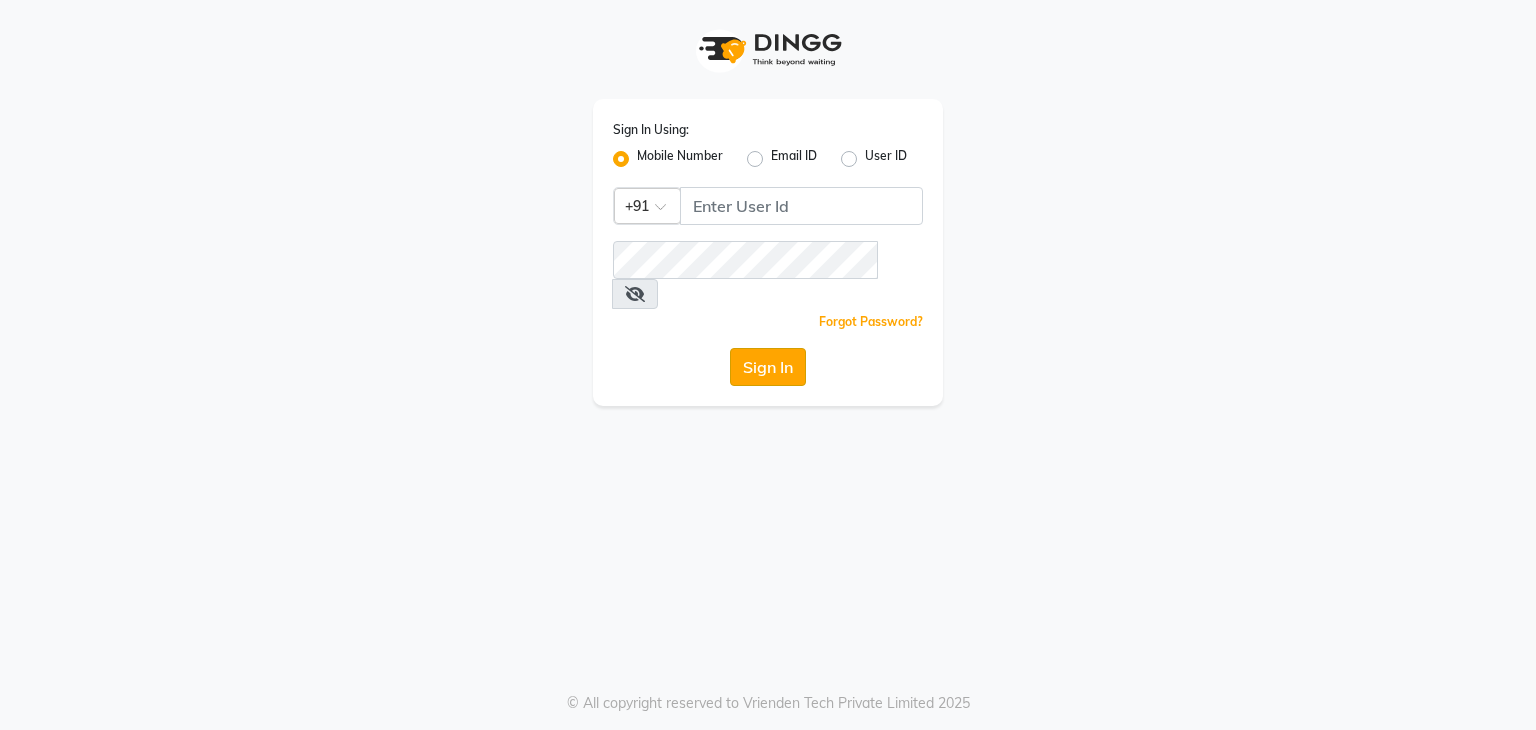 click on "Sign In" 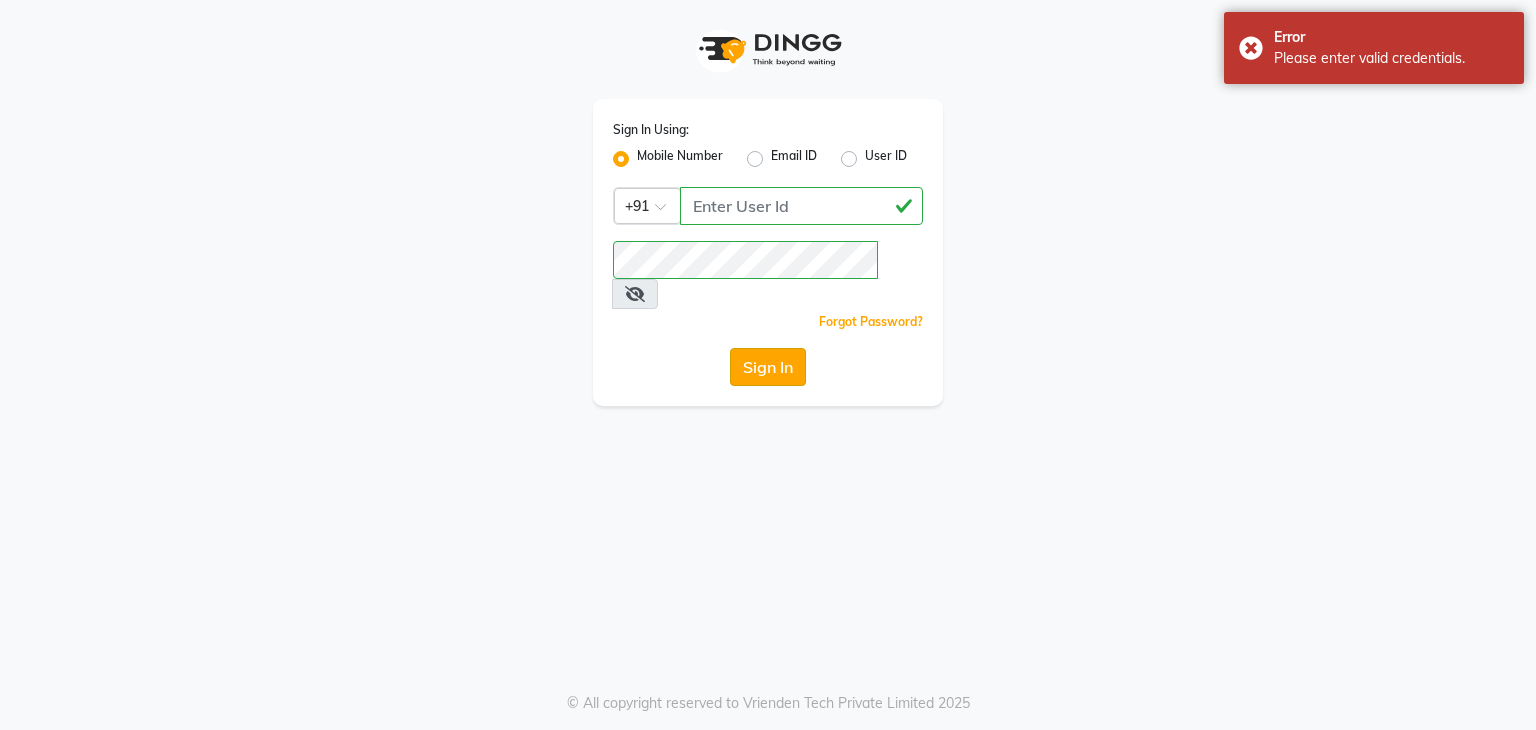 click on "Sign In" 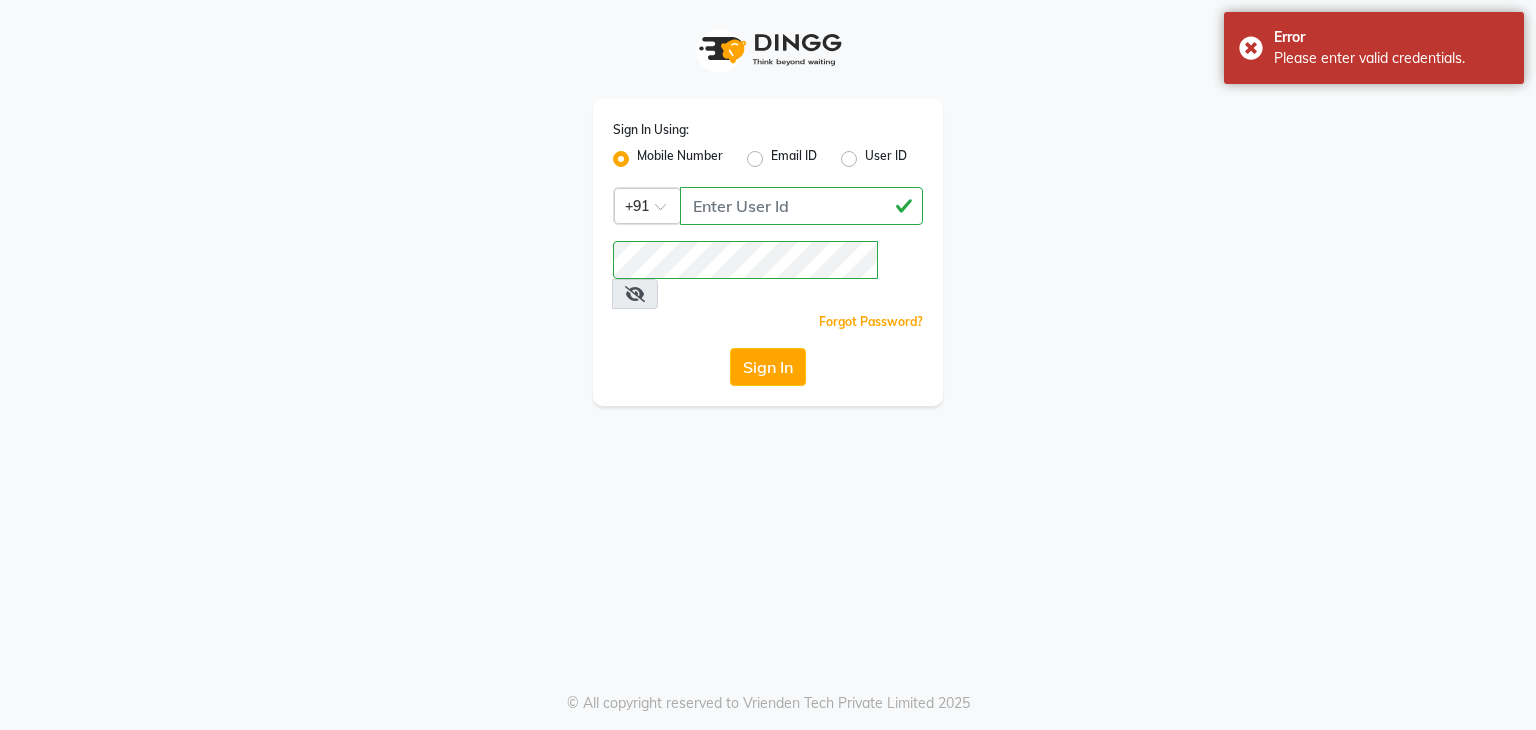 click on "Sign In Using: Mobile Number Email ID User ID Country Code × +91 [PHONE]  Remember me Forgot Password?  Sign In" 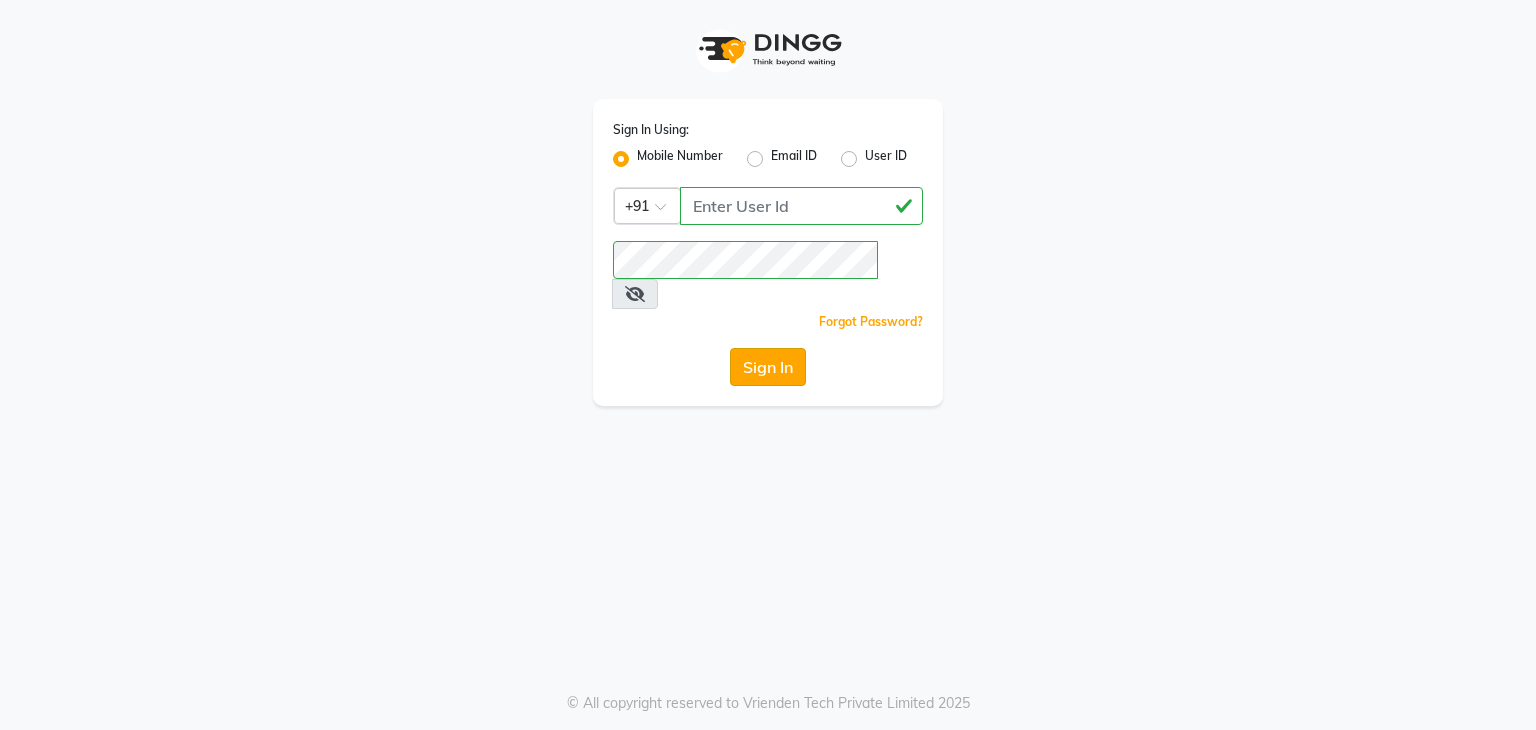 click on "Sign In" 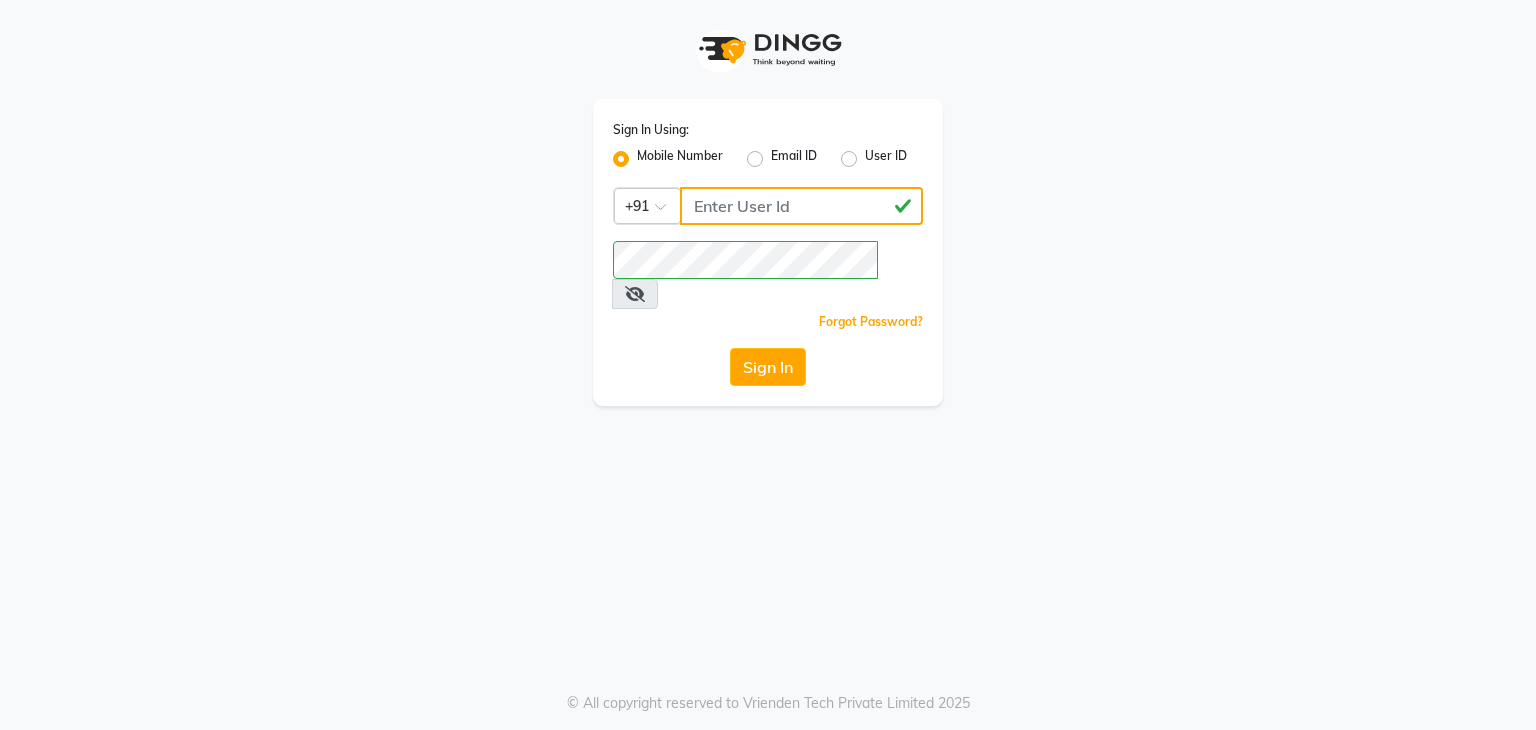 click on "[PHONE]" 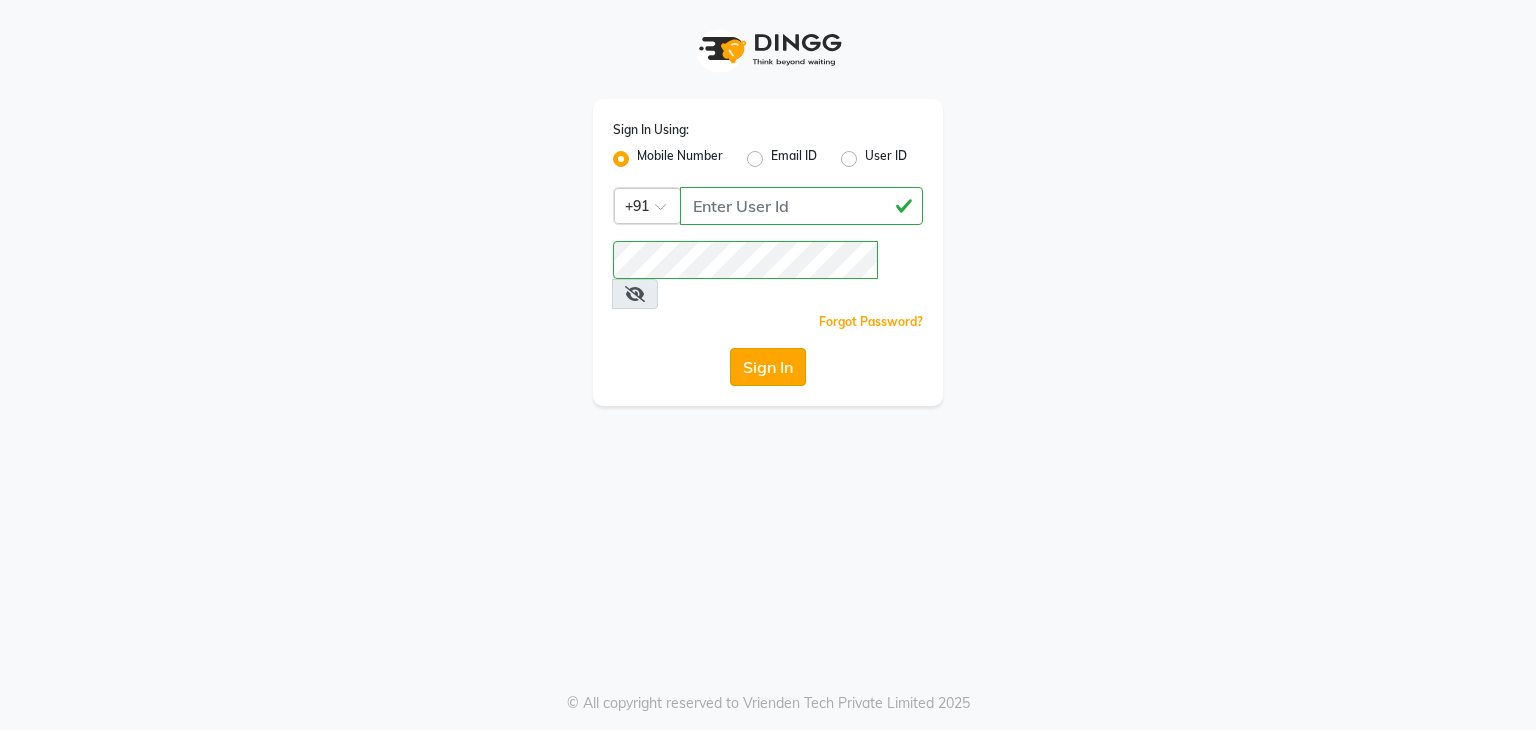 click on "Sign In" 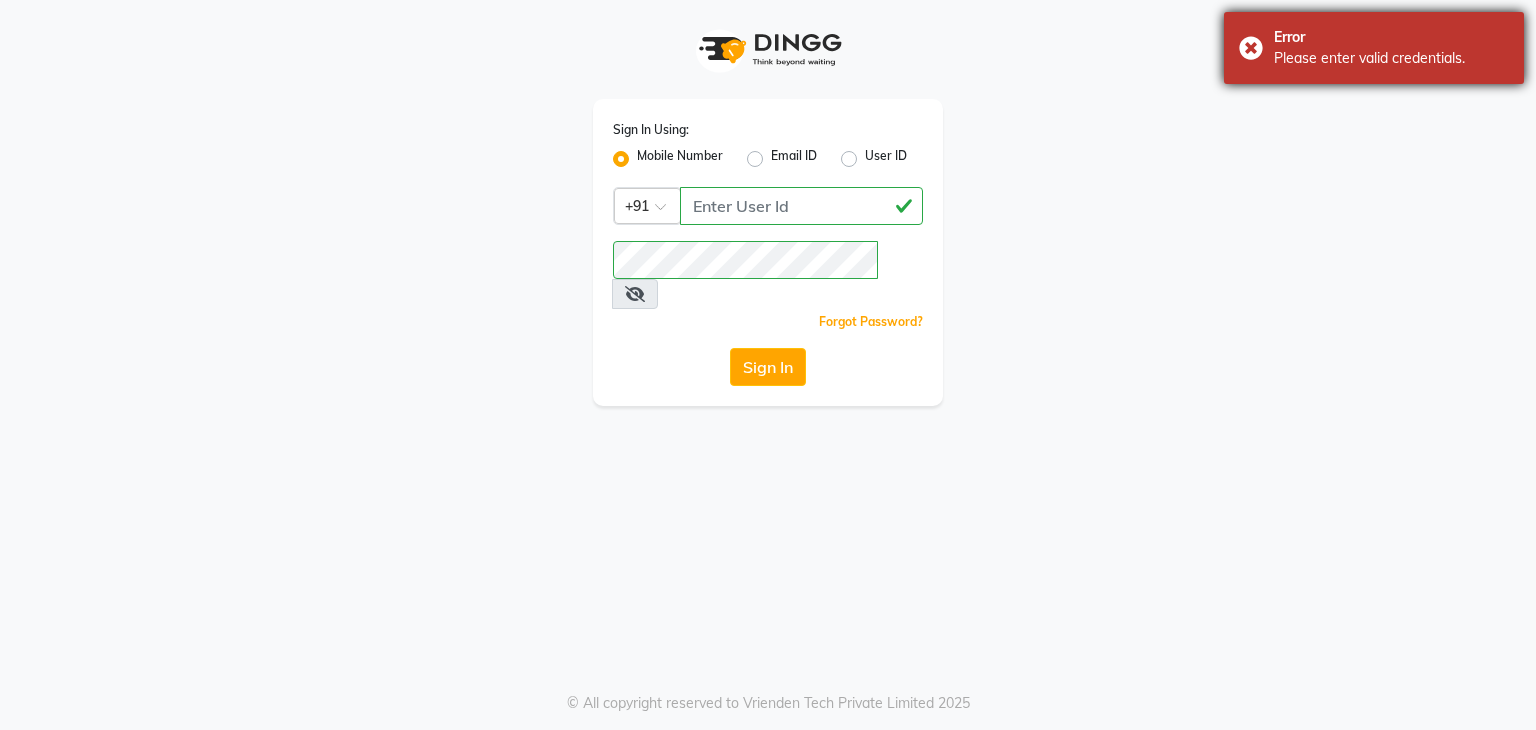 click on "Please enter valid credentials." at bounding box center (1391, 58) 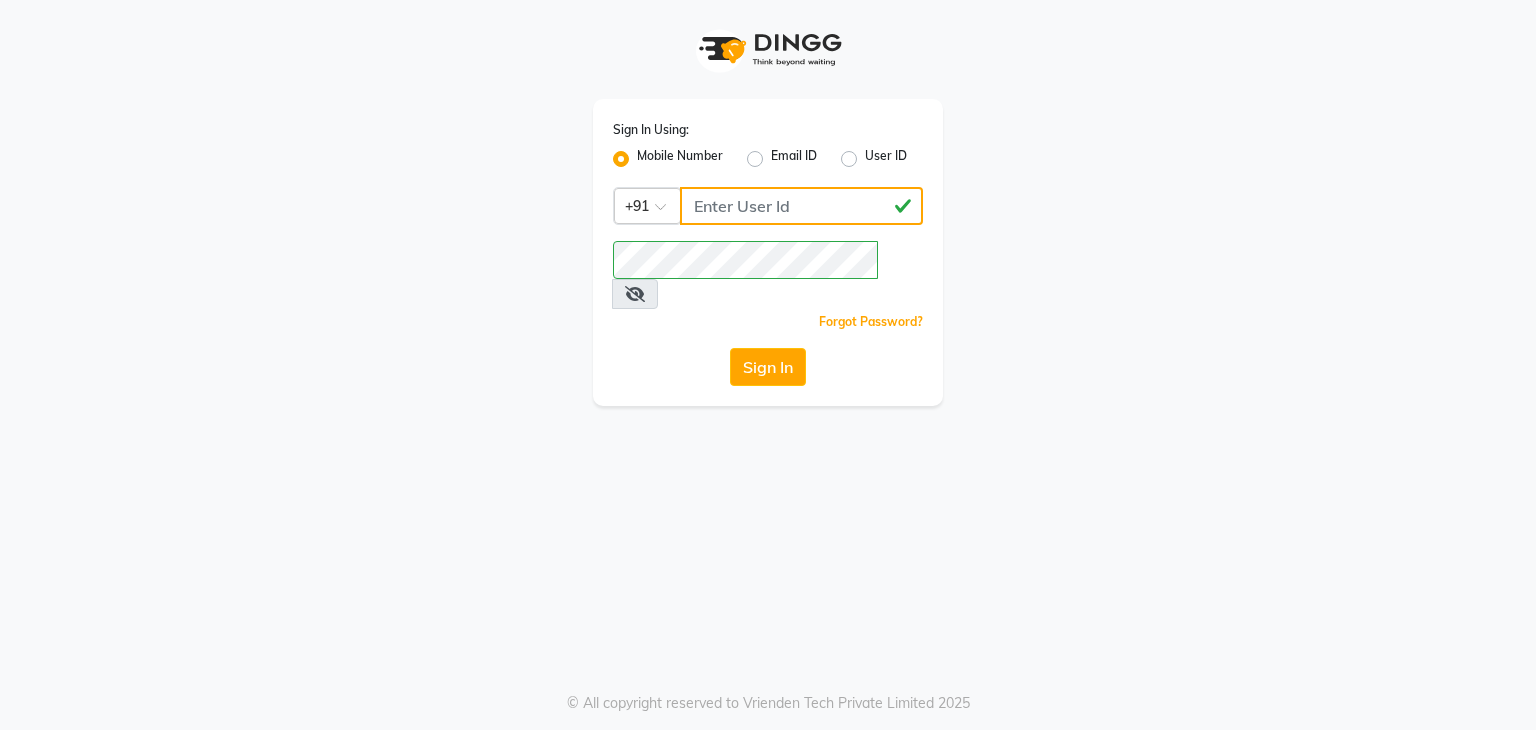click on "[PHONE]" 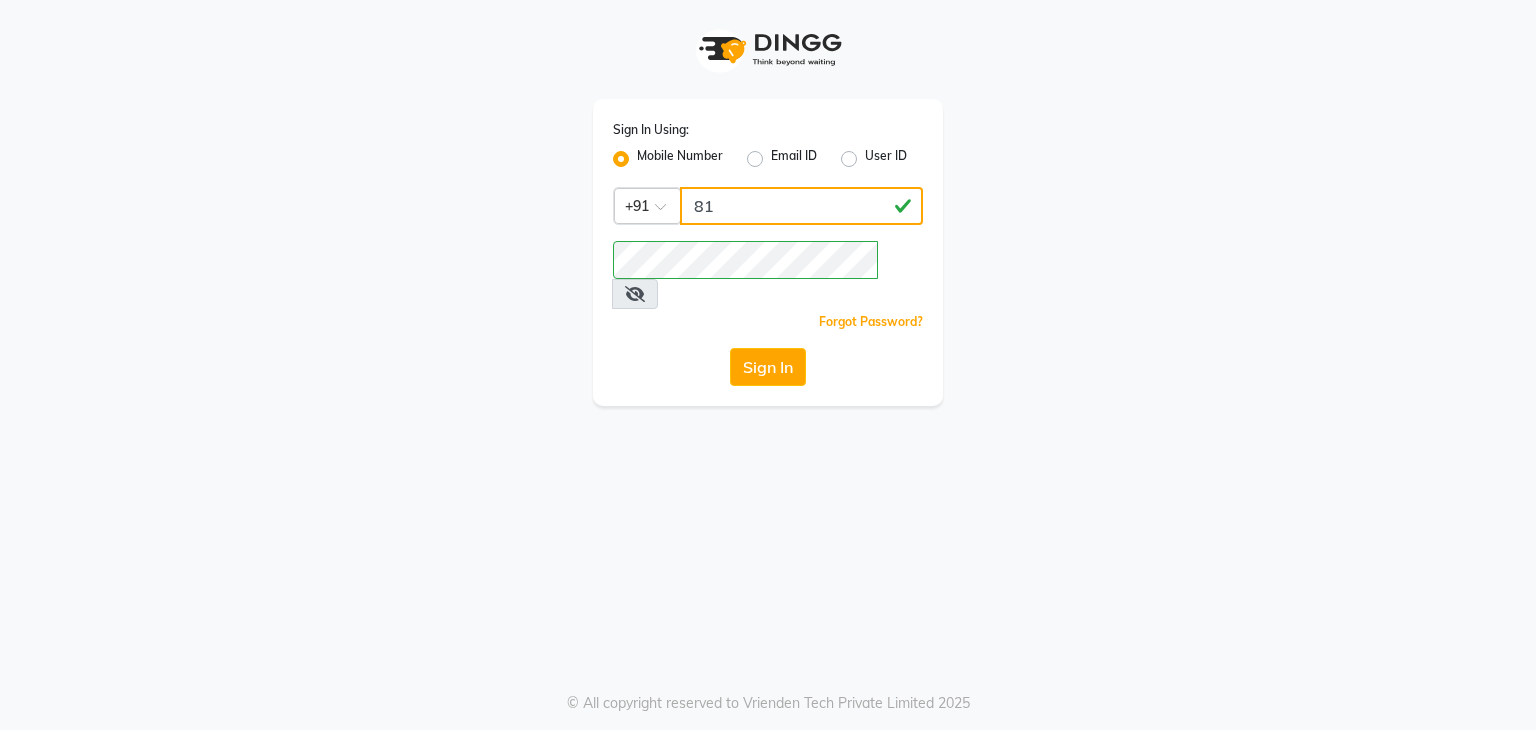 type on "8" 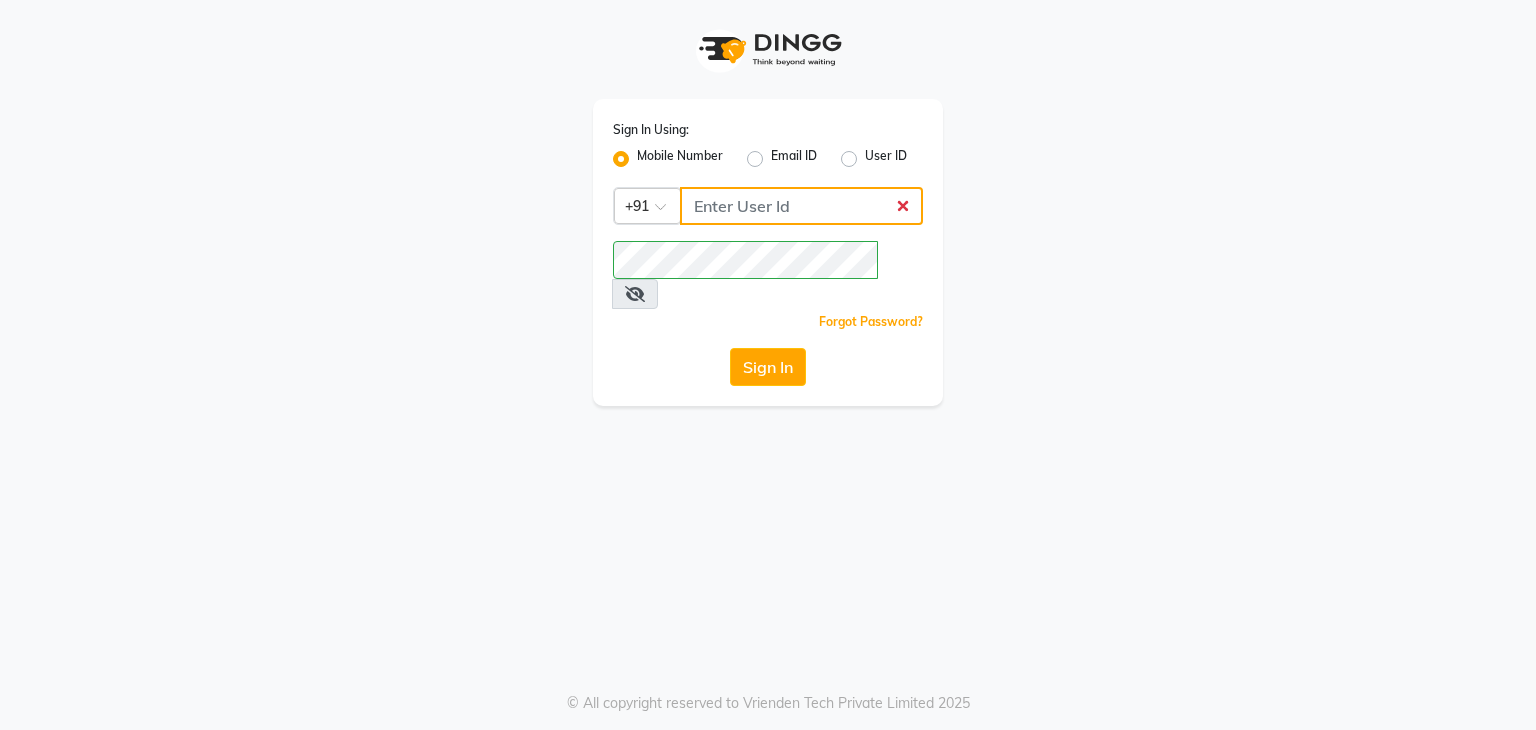 type 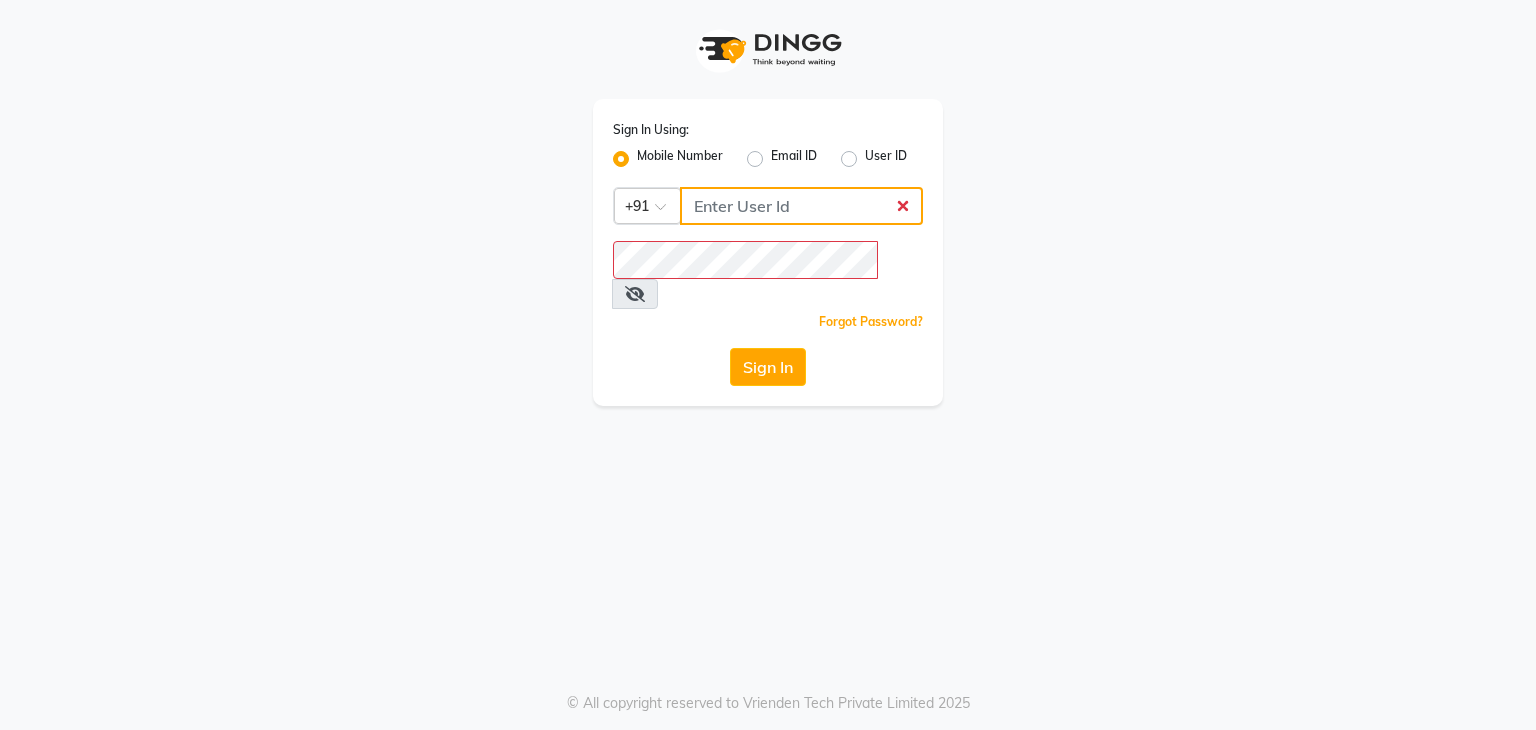 click 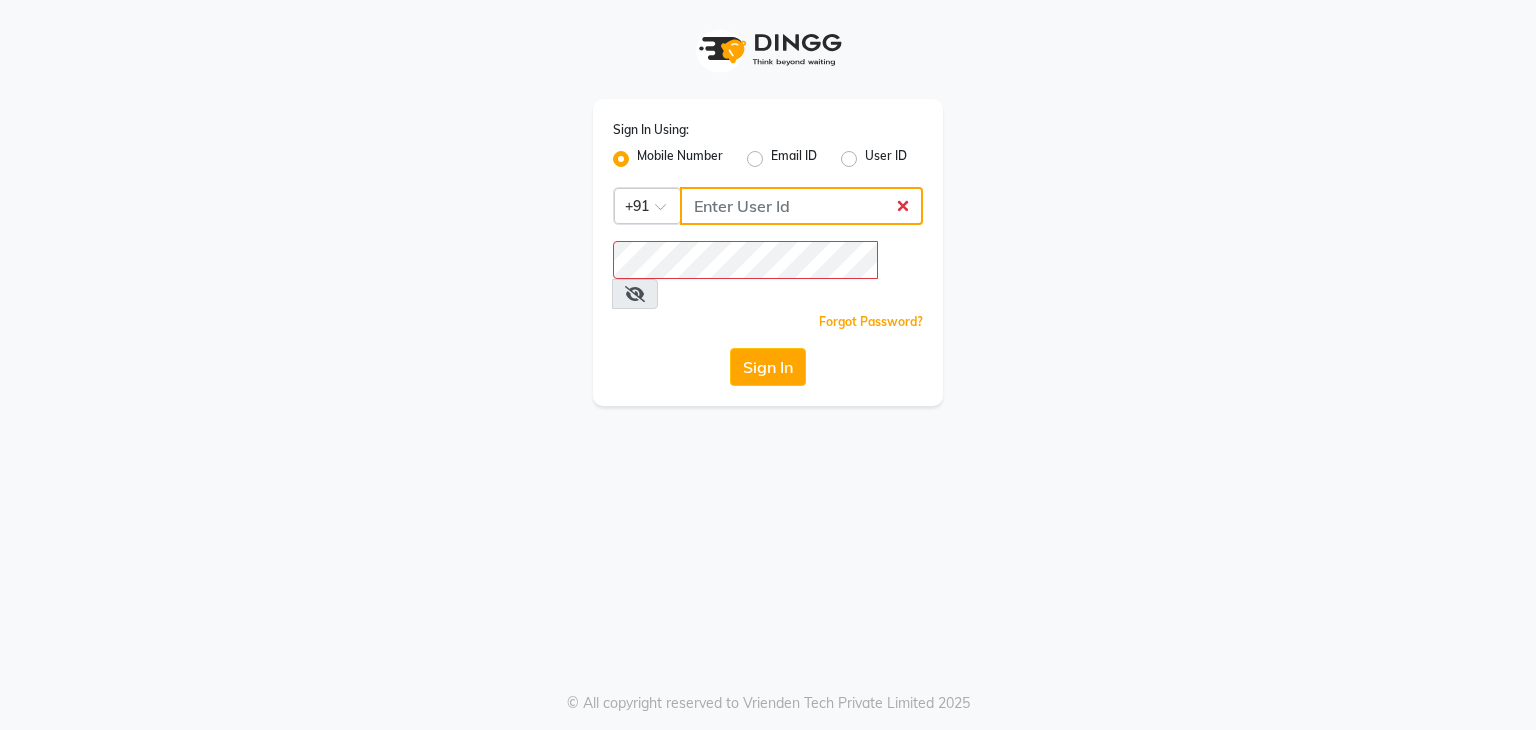 click 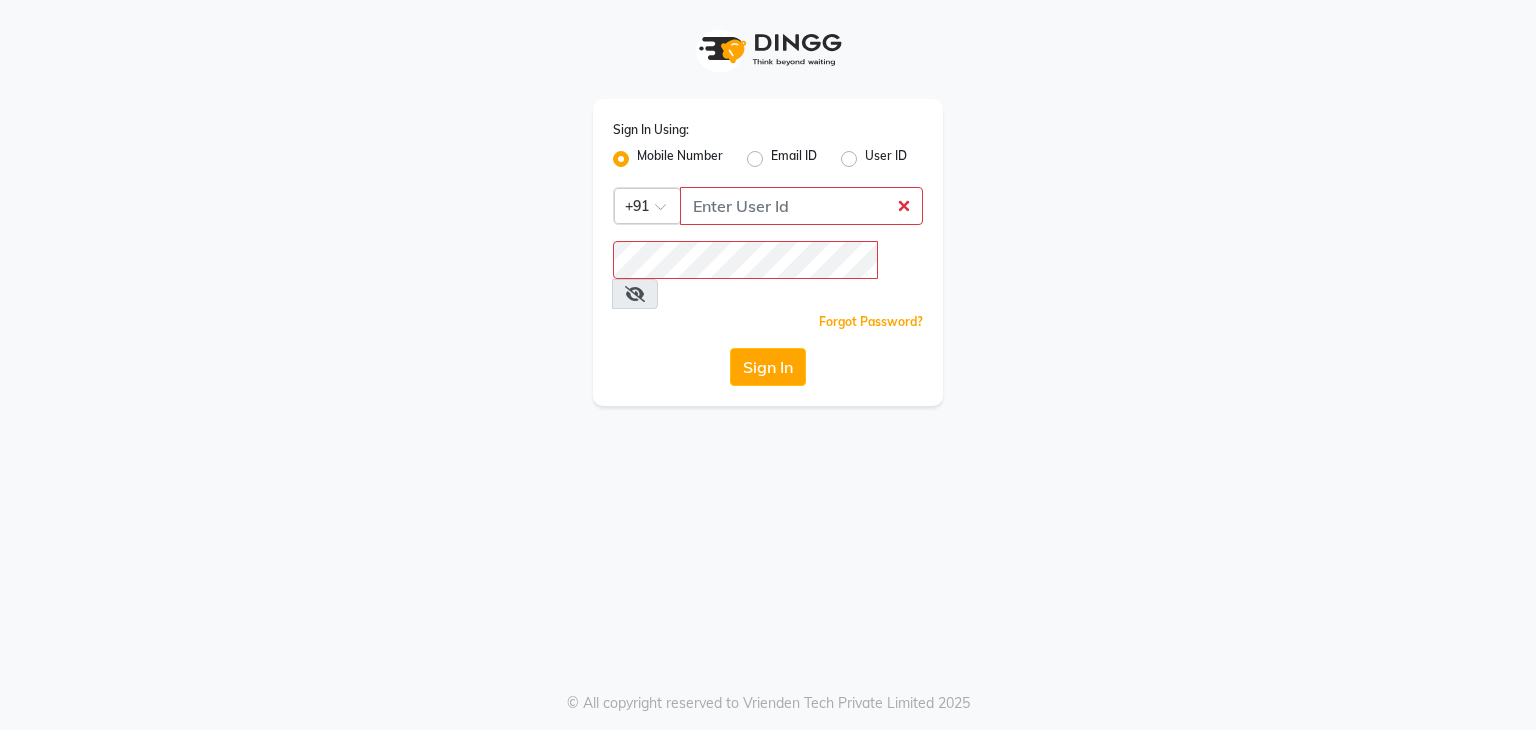 click on "User ID" 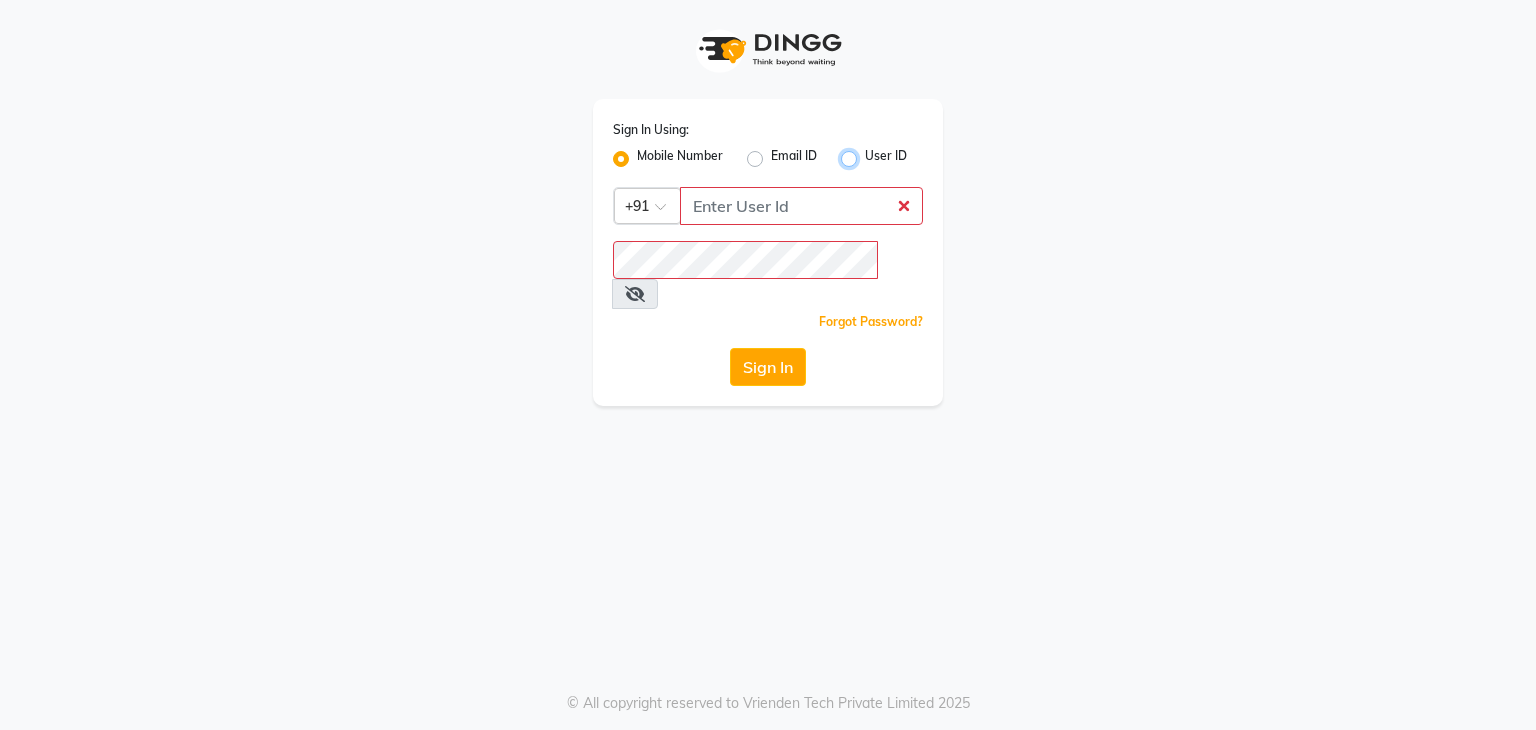 radio on "true" 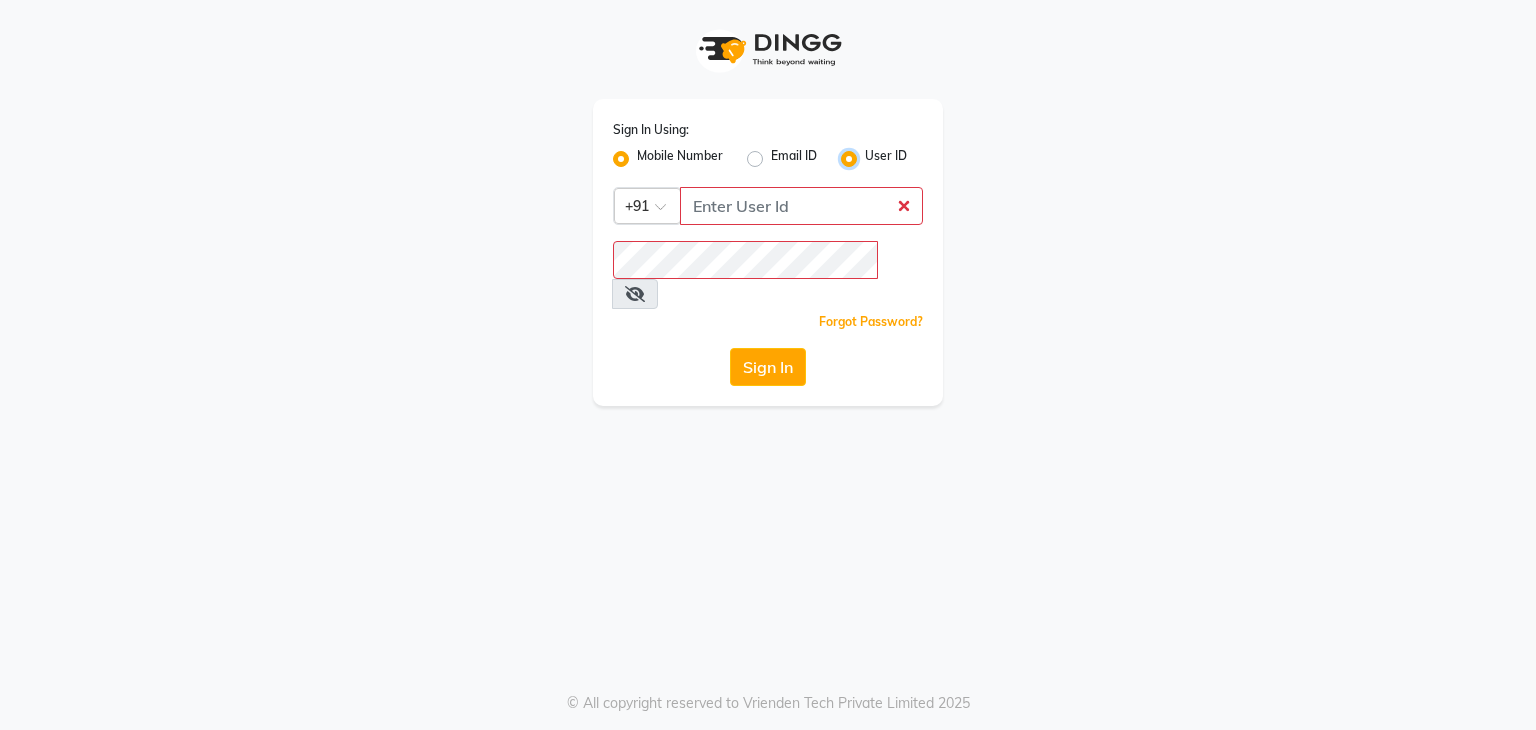 radio on "false" 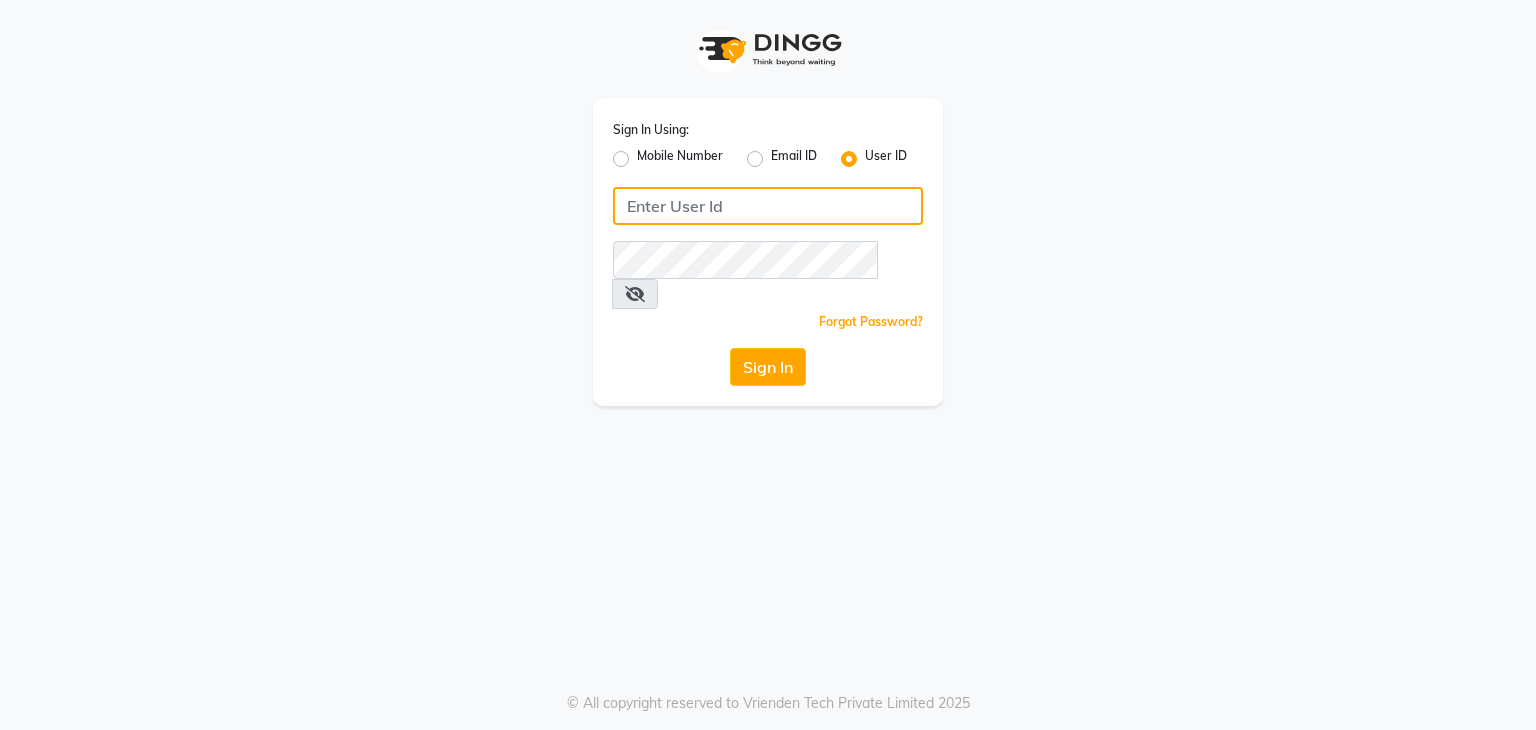 click 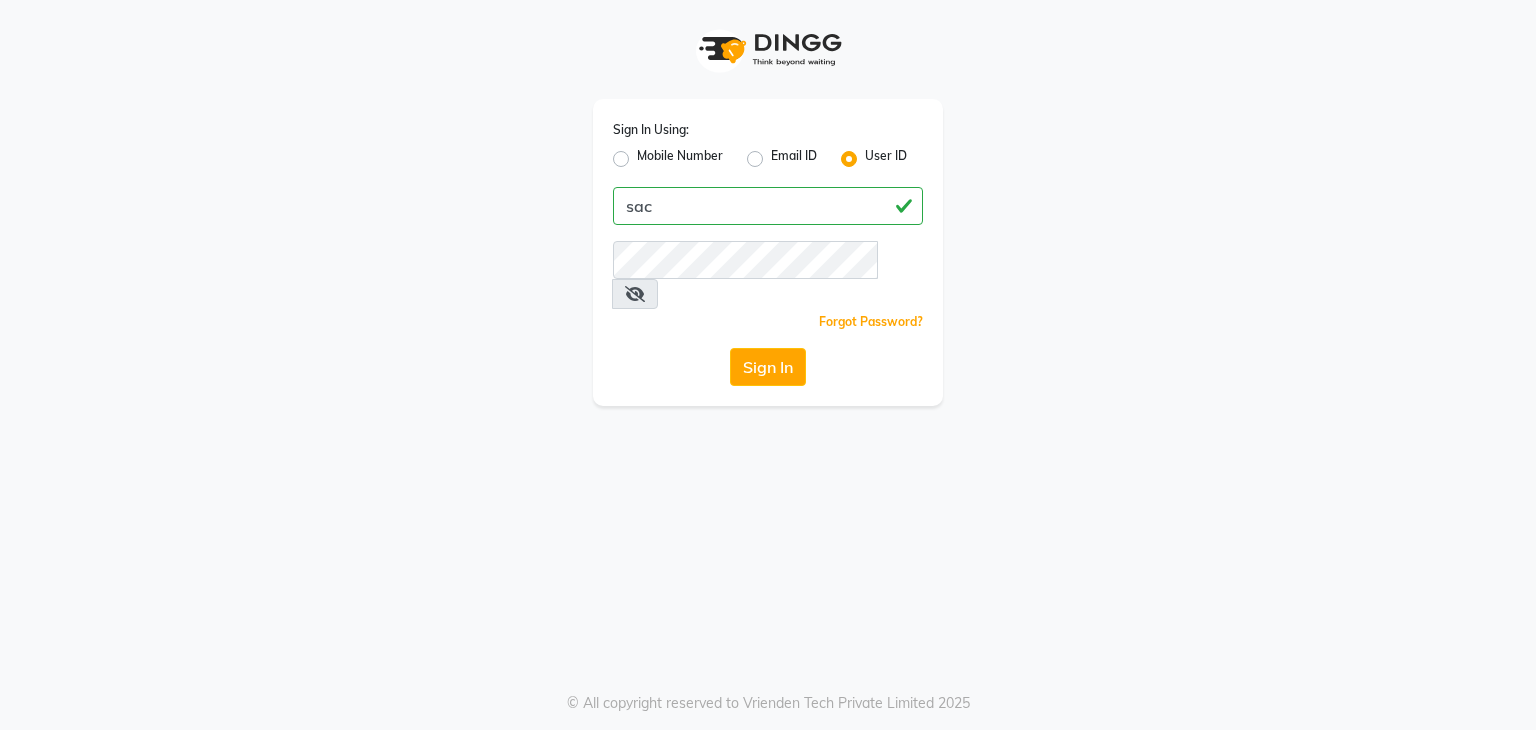 click on "Sign In Using: Mobile Number Email ID User ID [BRAND]  Remember me Forgot Password?  Sign In" 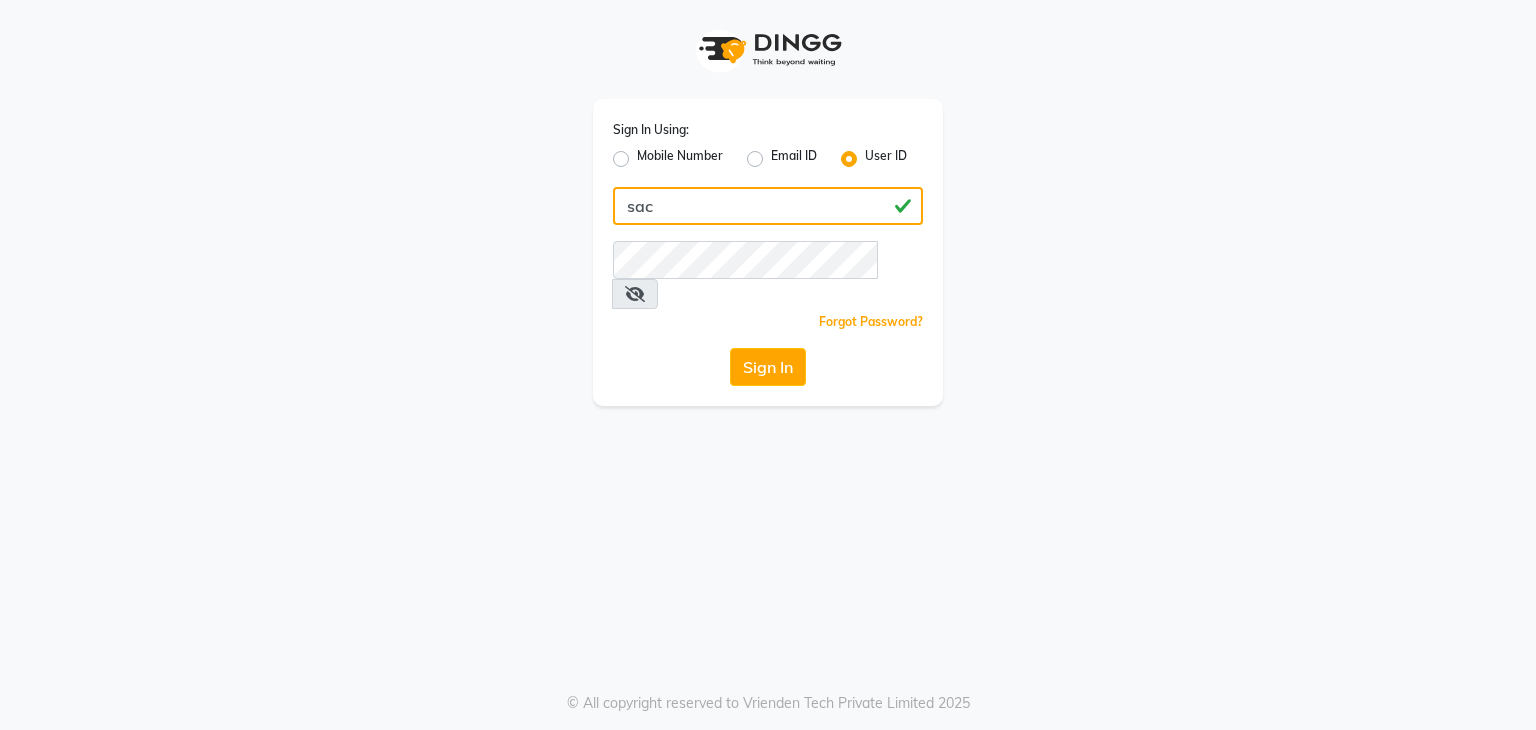 click on "sac" 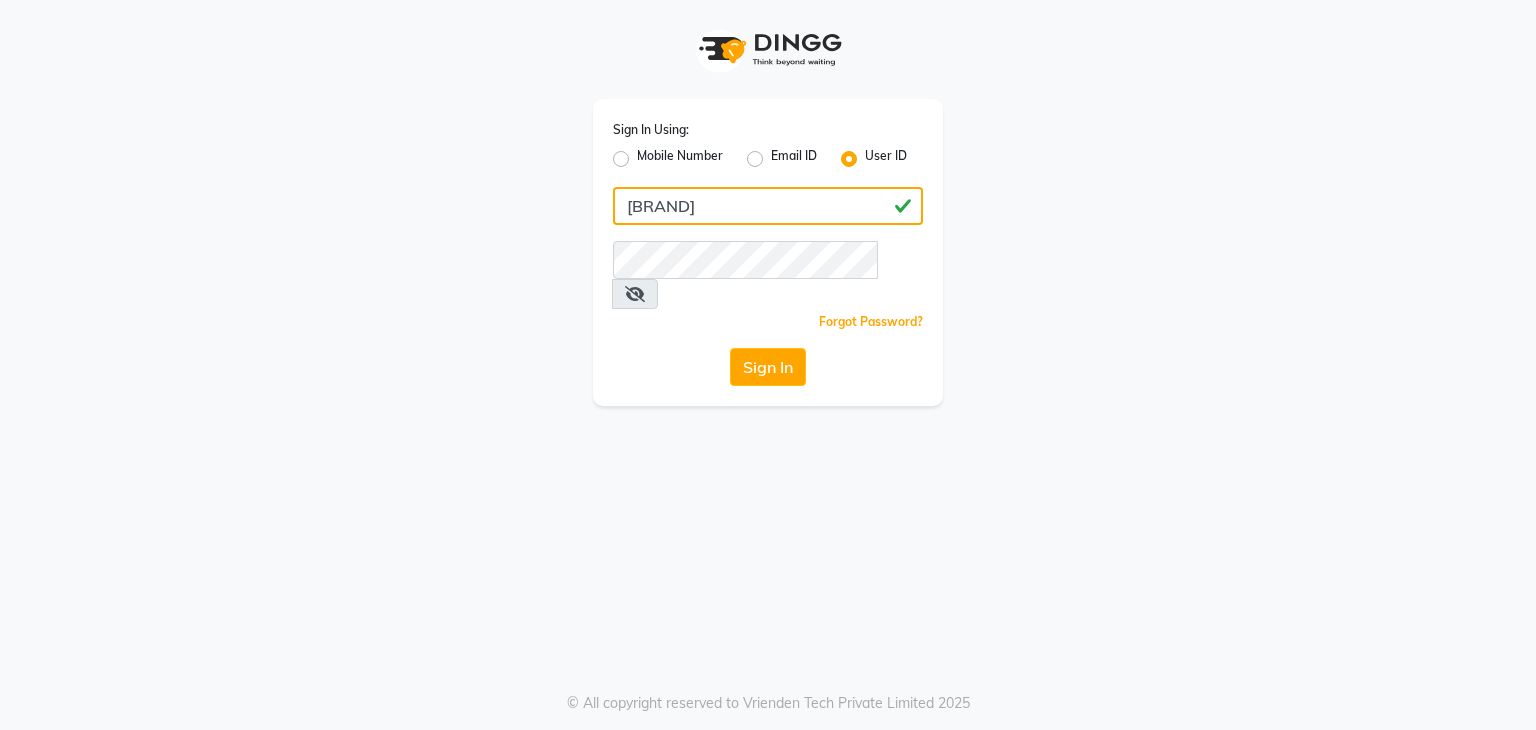 type on "[BRAND]" 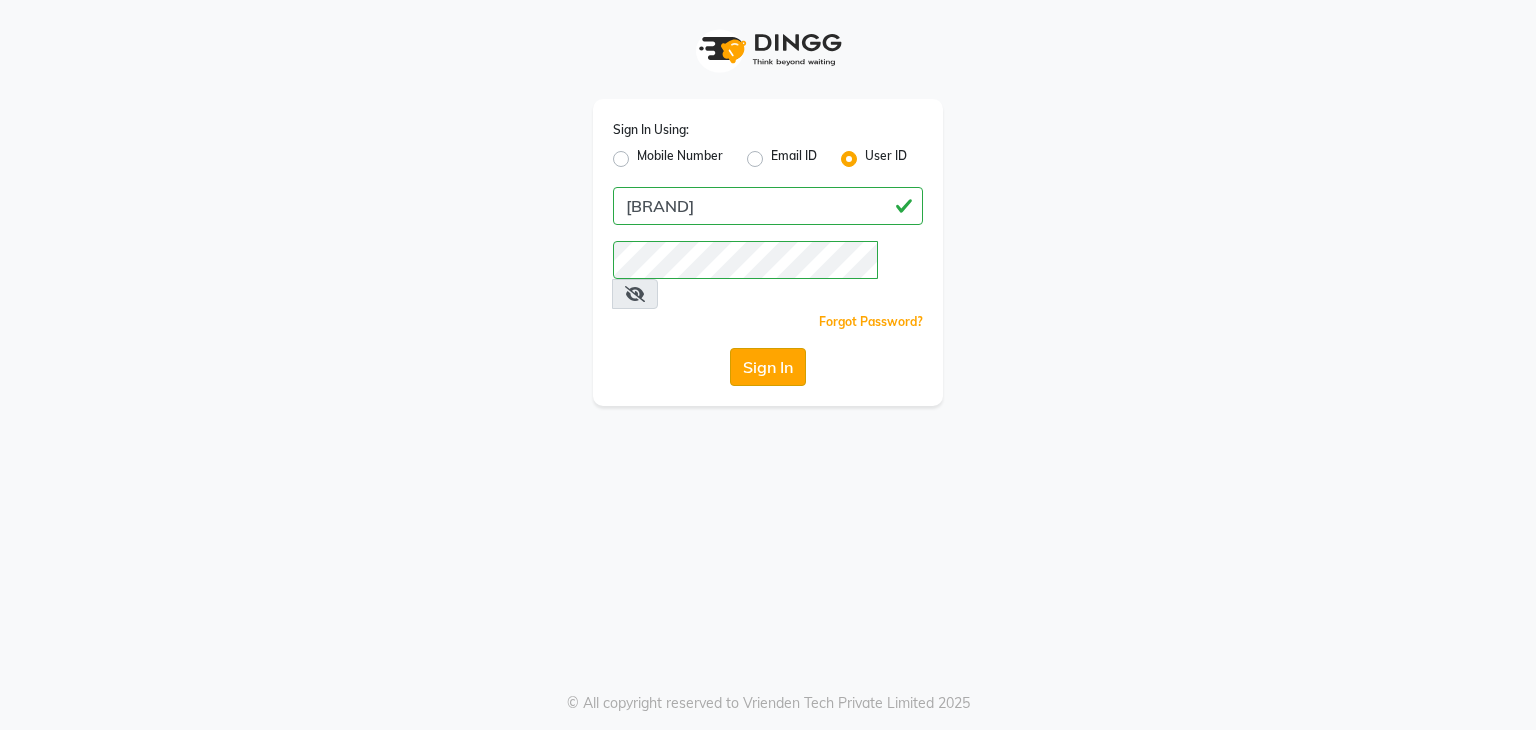 click on "Sign In" 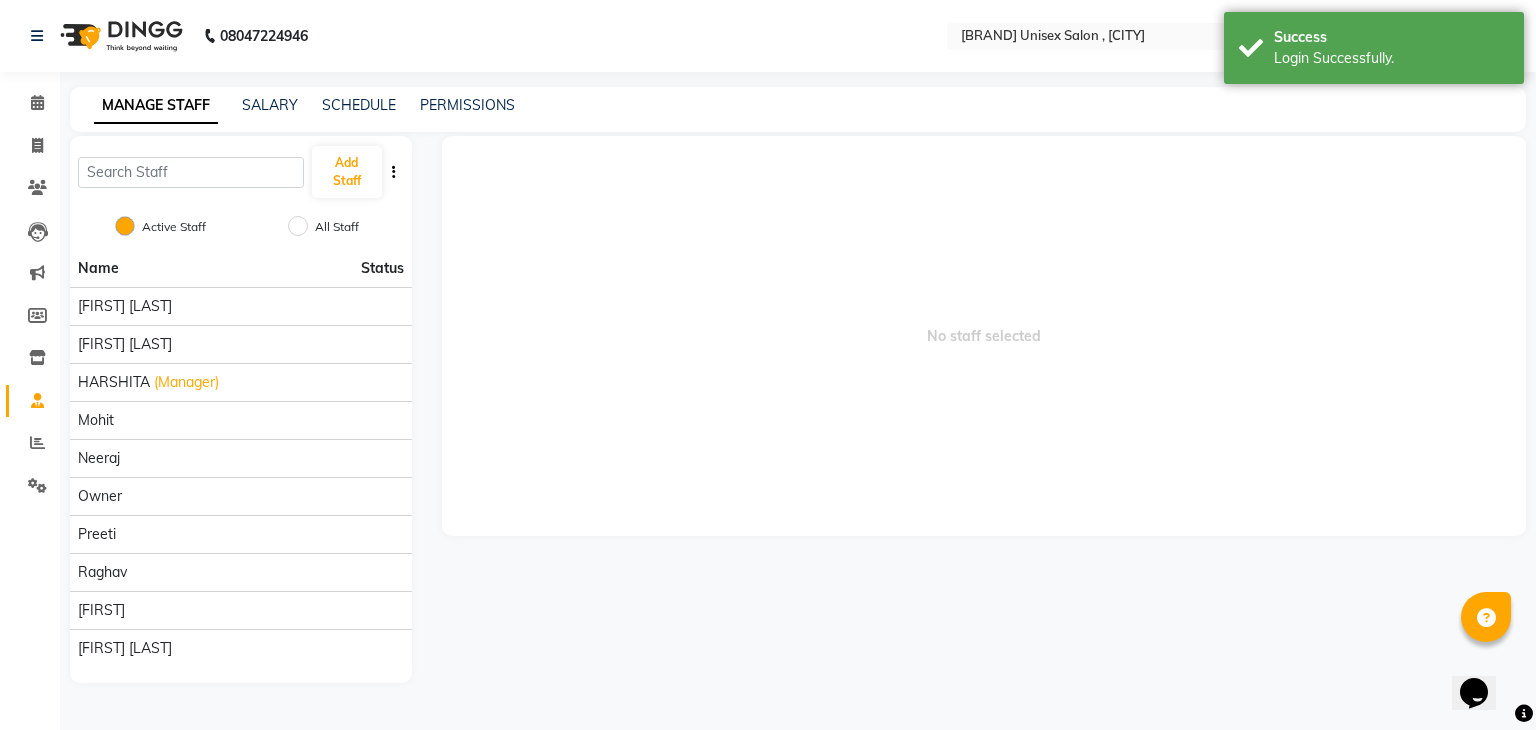 scroll, scrollTop: 0, scrollLeft: 0, axis: both 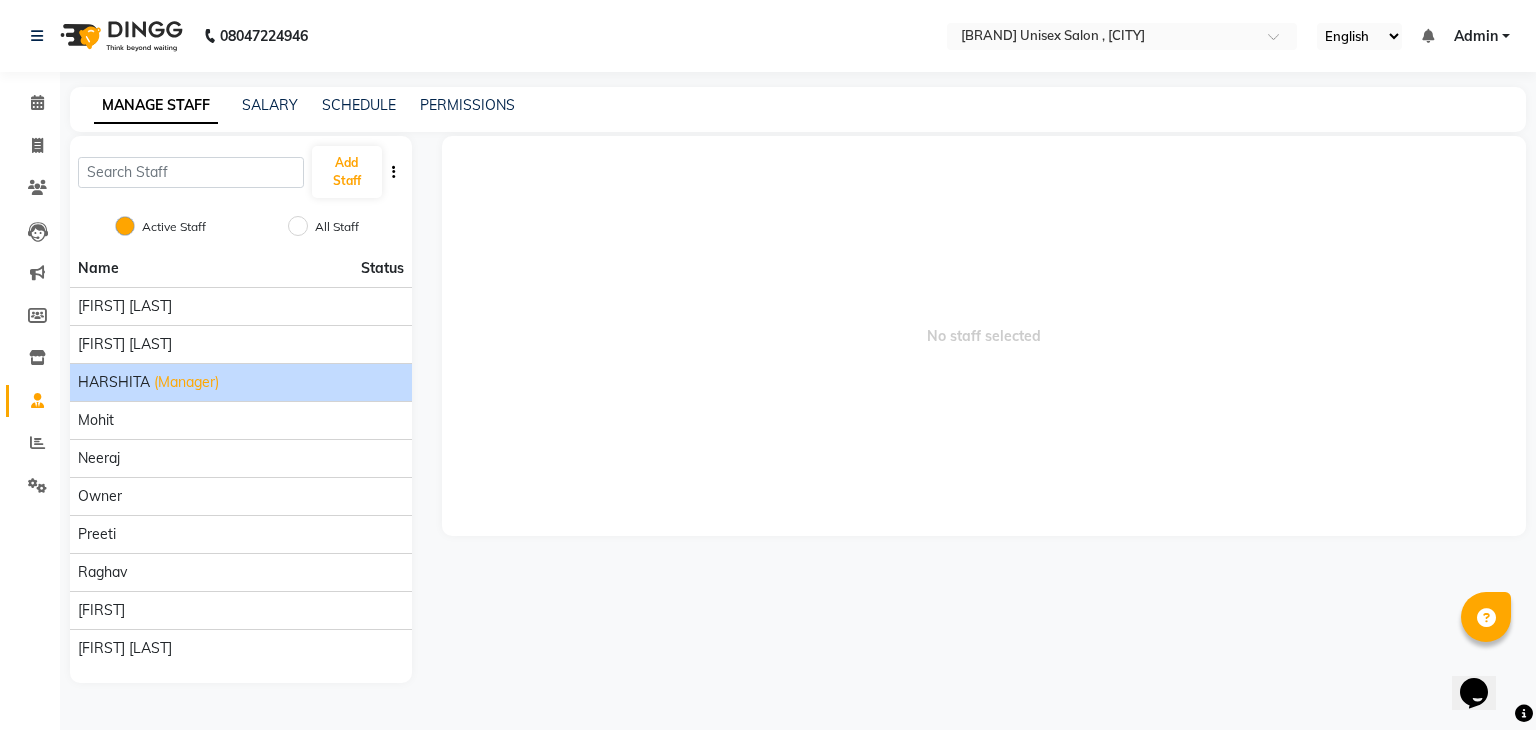 click on "HARSHITA" 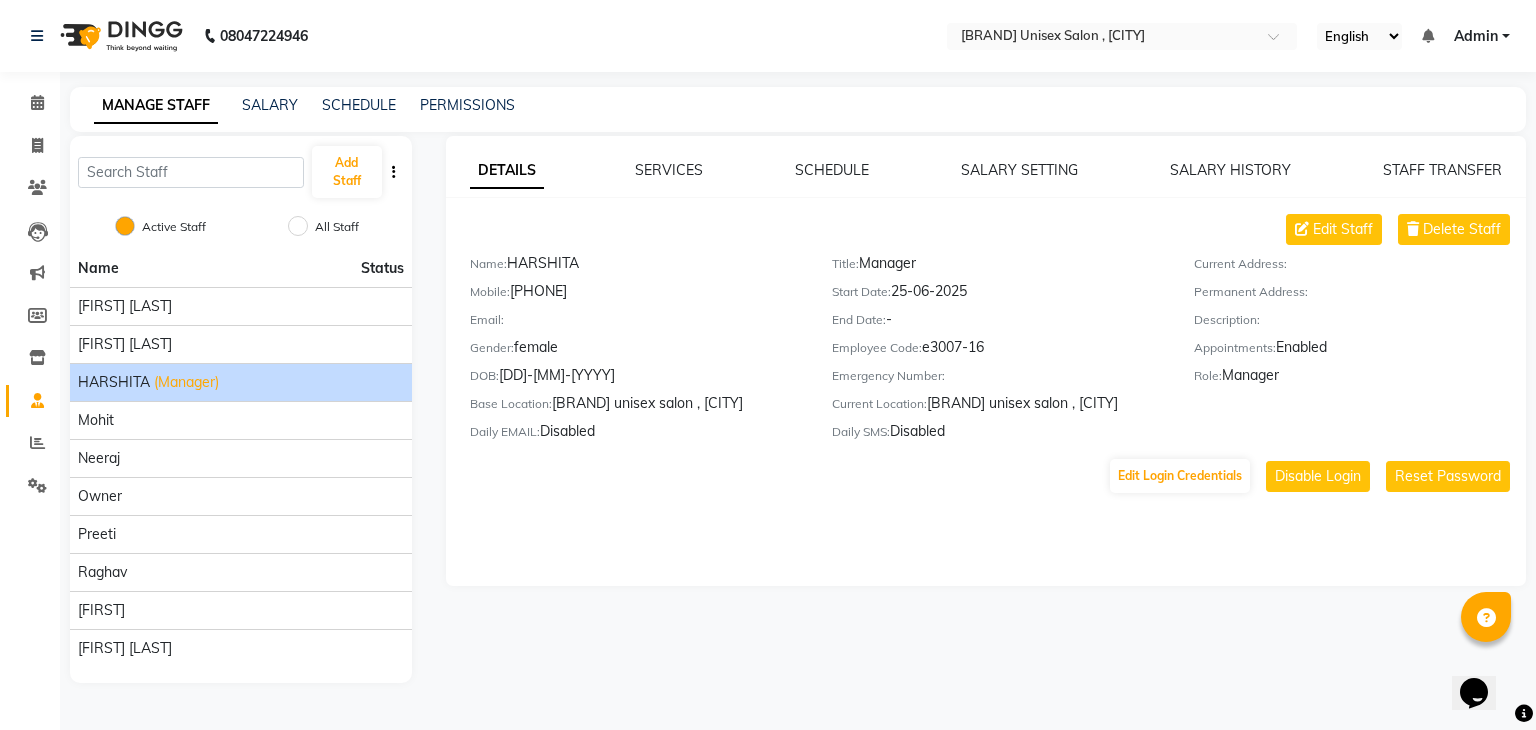 click on "Mobile:   [PHONE]" 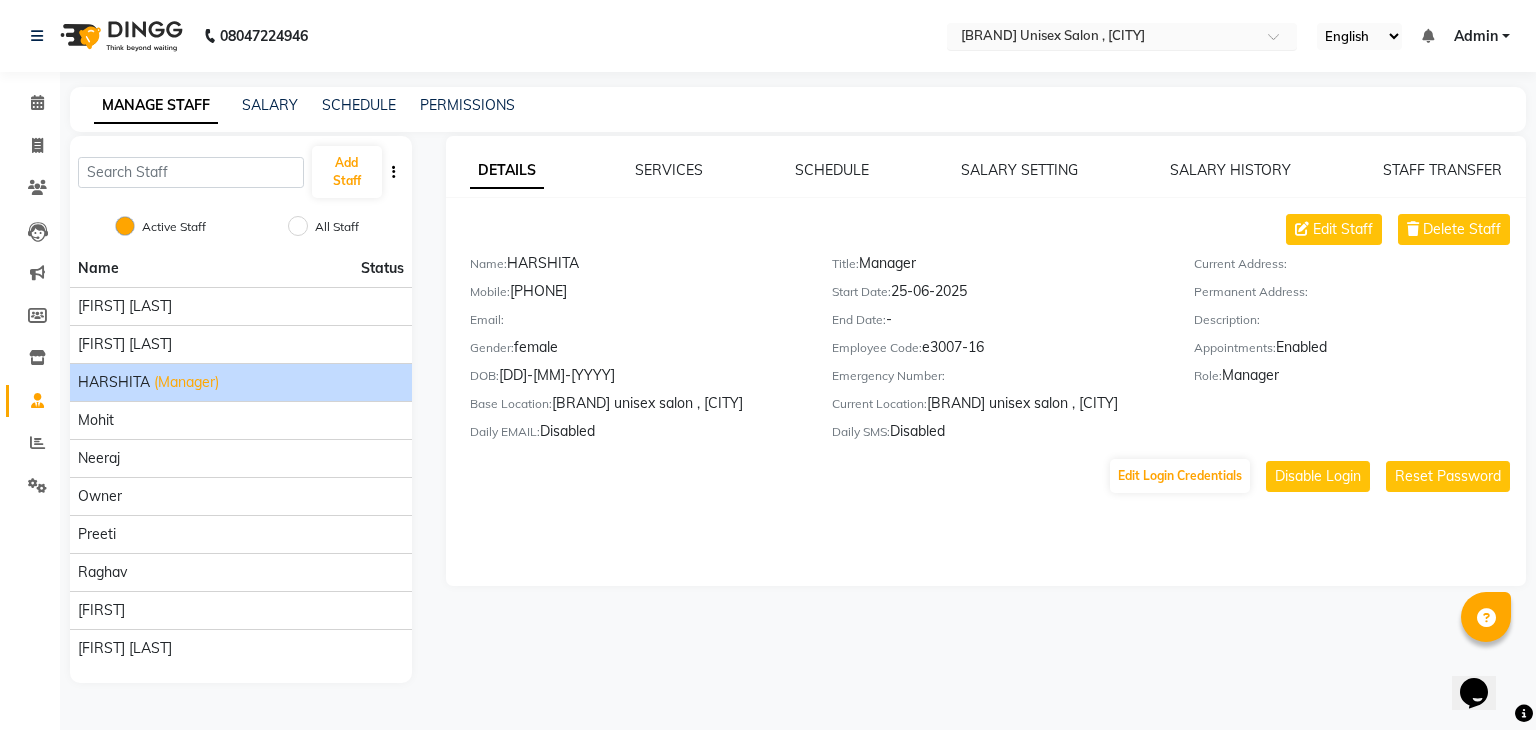 click at bounding box center (1102, 38) 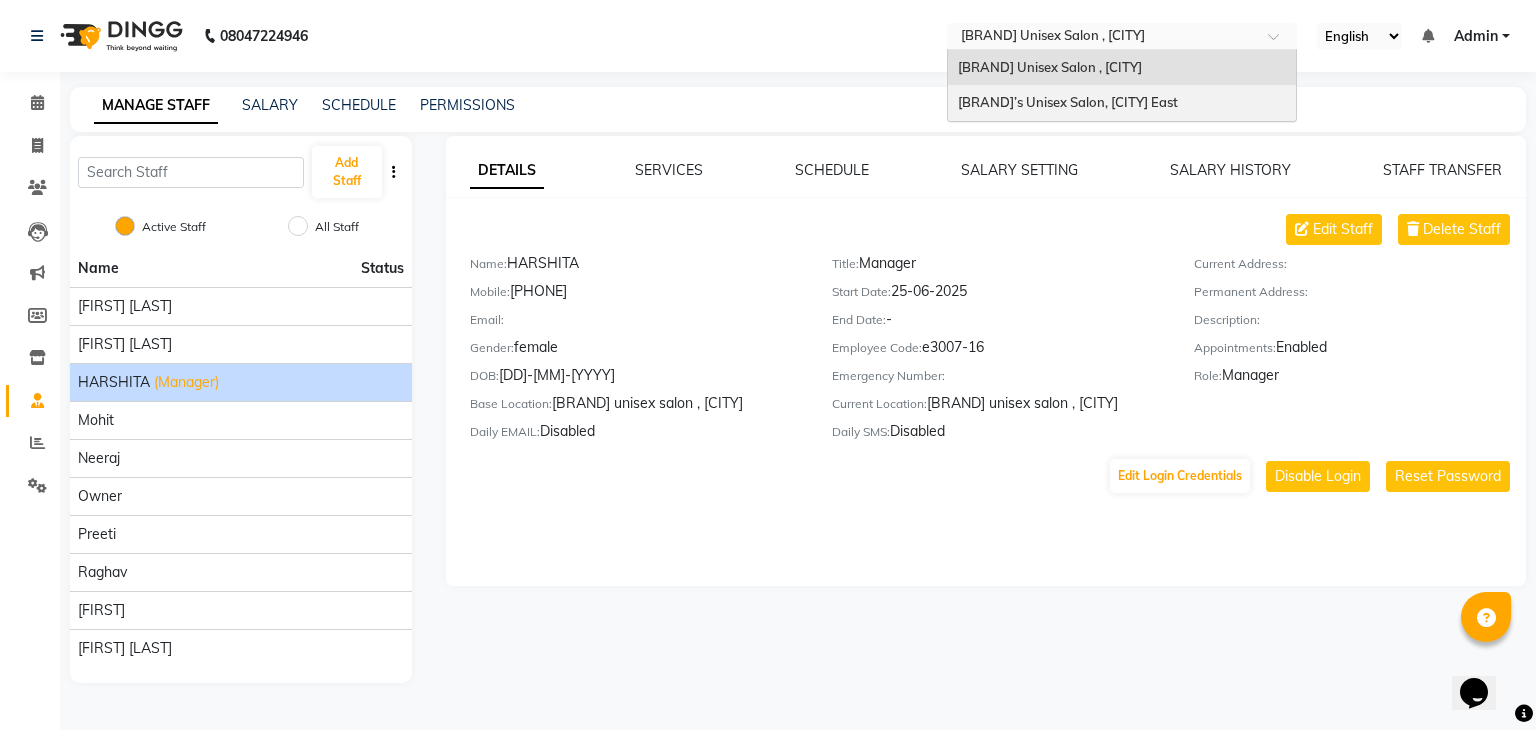 click on "[BRAND]’s Unisex Salon, [CITY] East" at bounding box center [1068, 102] 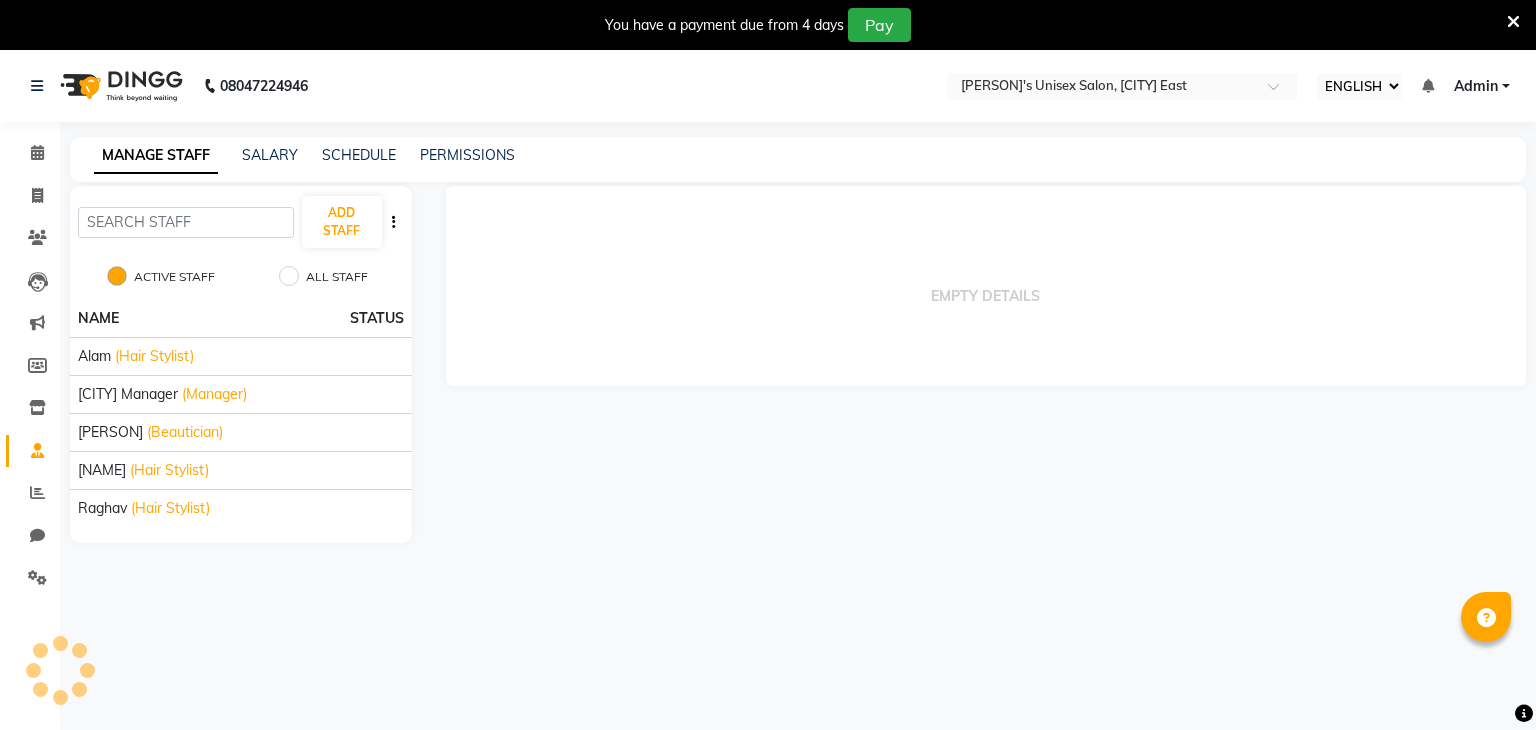 select on "ec" 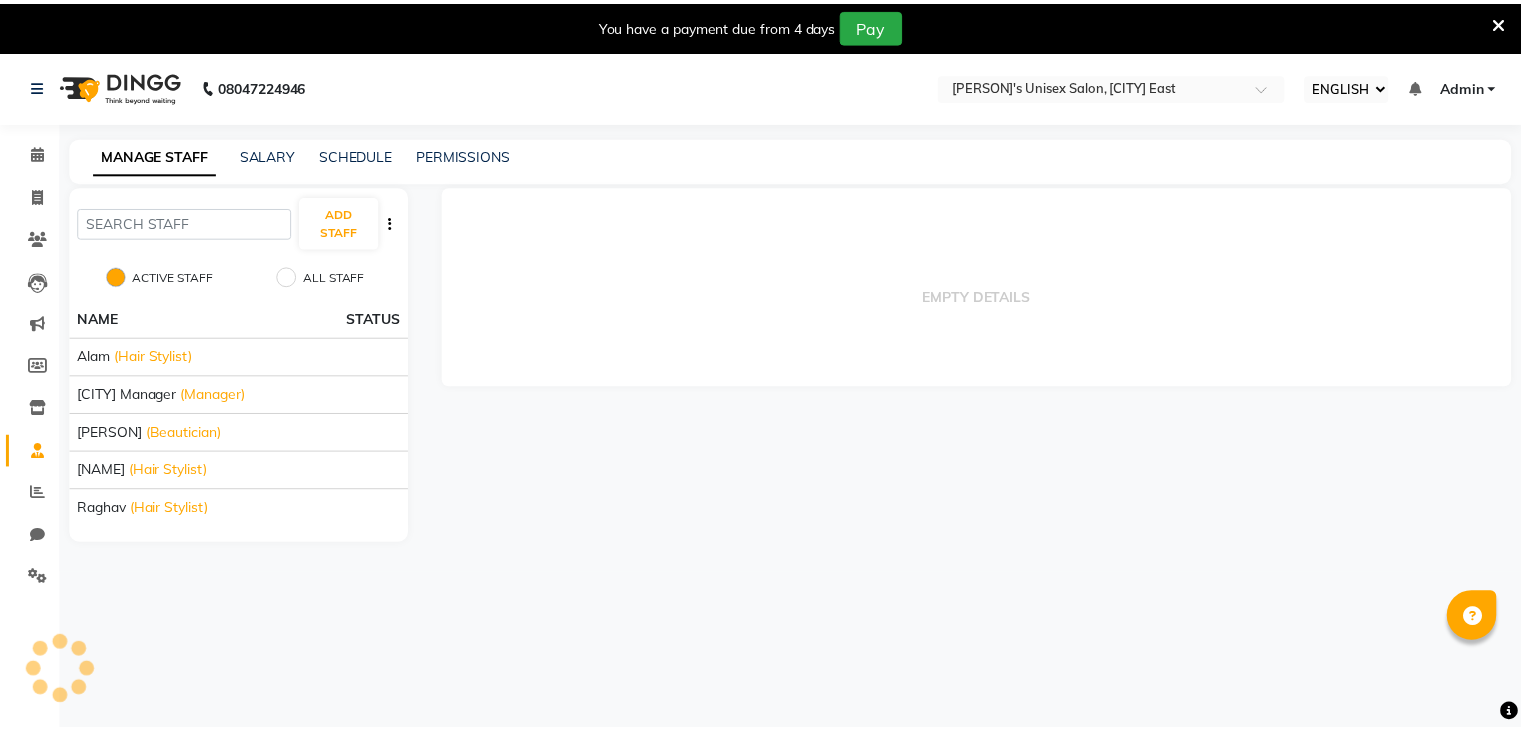 scroll, scrollTop: 0, scrollLeft: 0, axis: both 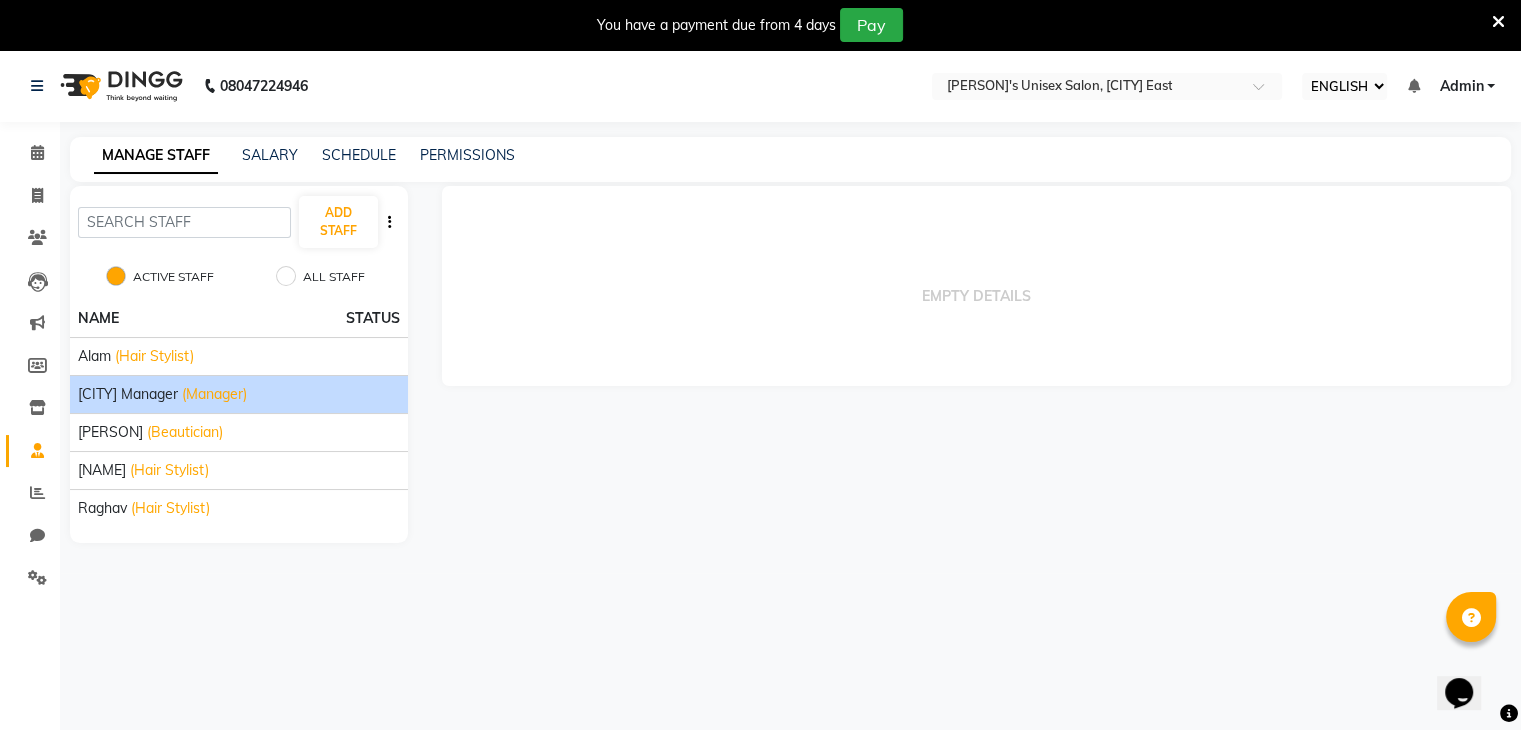 click on "Dombivali Manager" 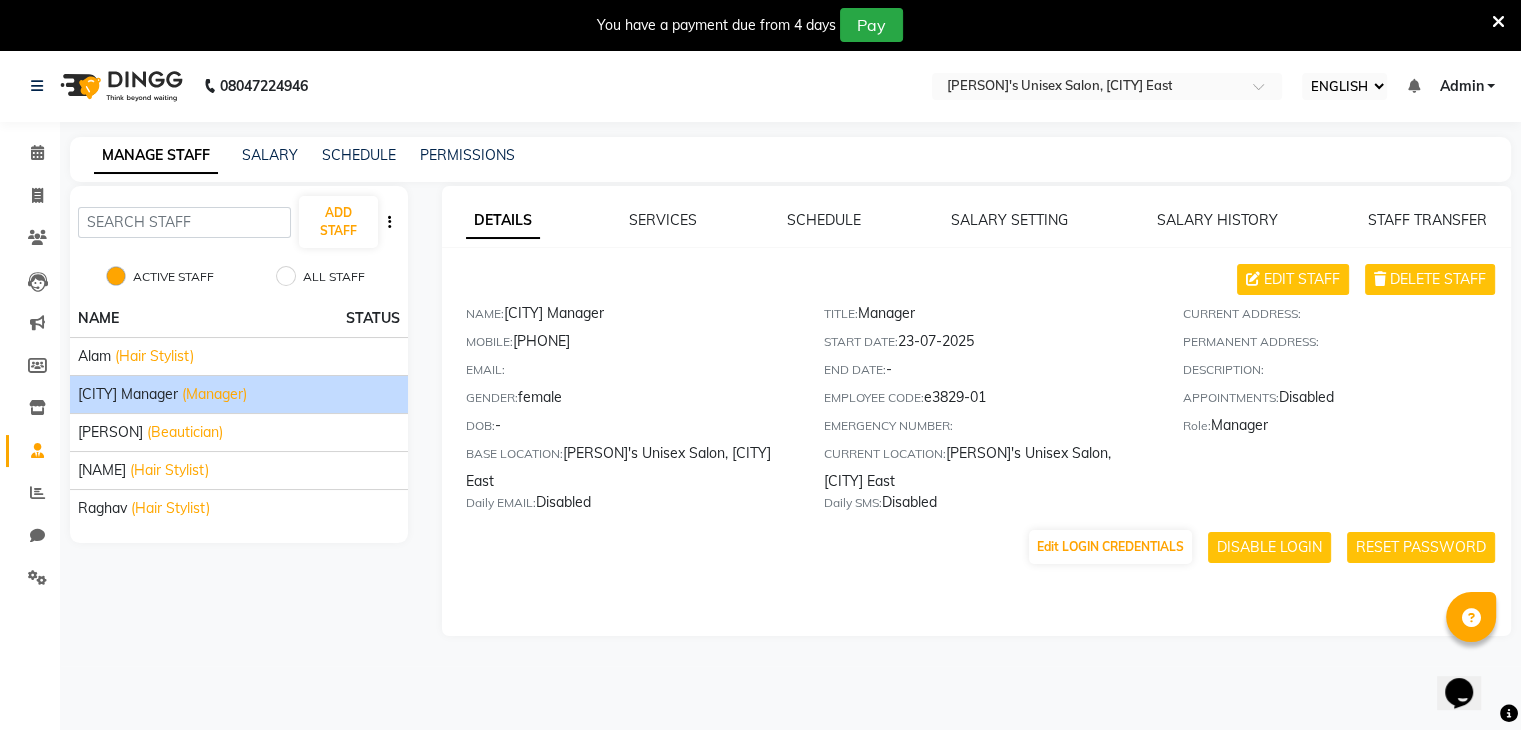 click on "MOBILE:   8108848455" 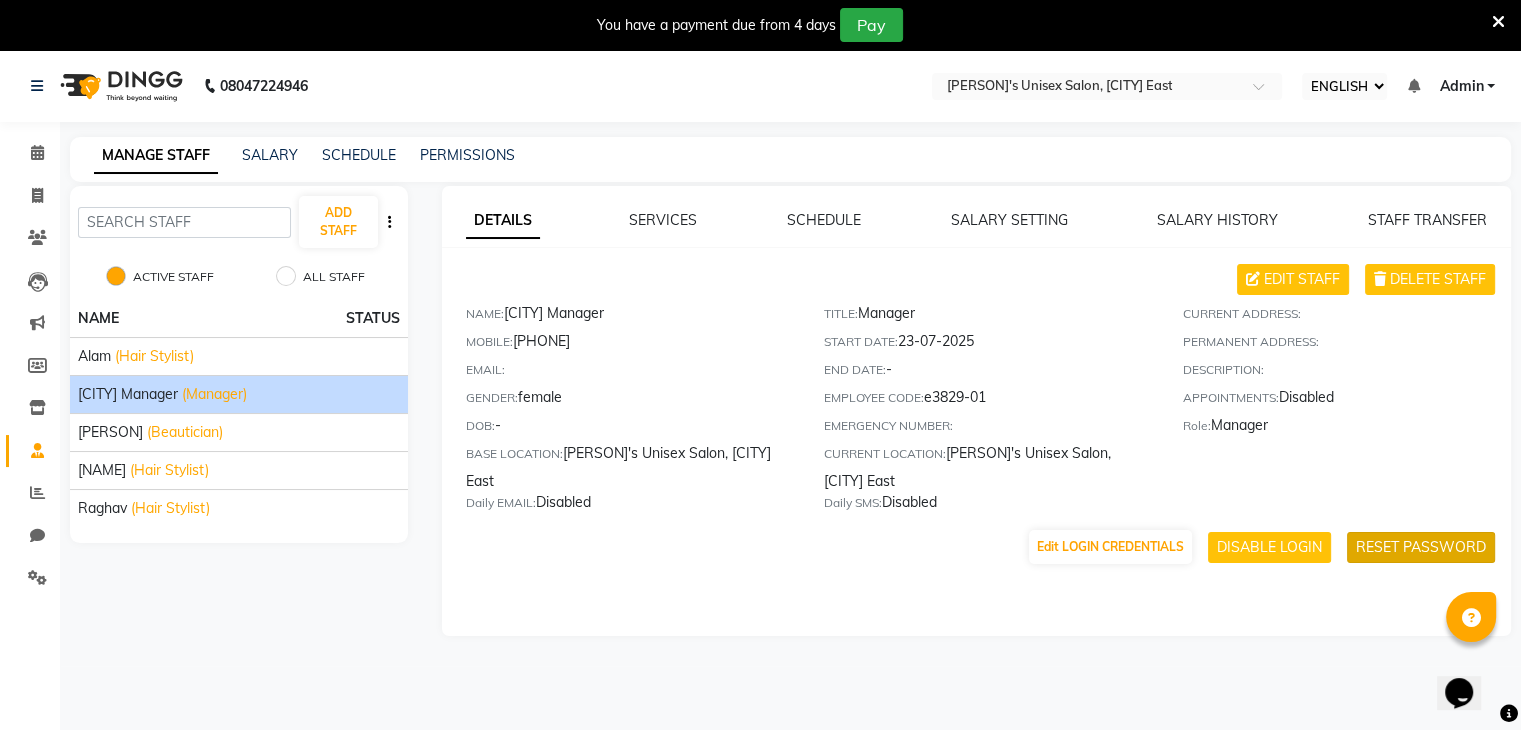 click on "RESET PASSWORD" 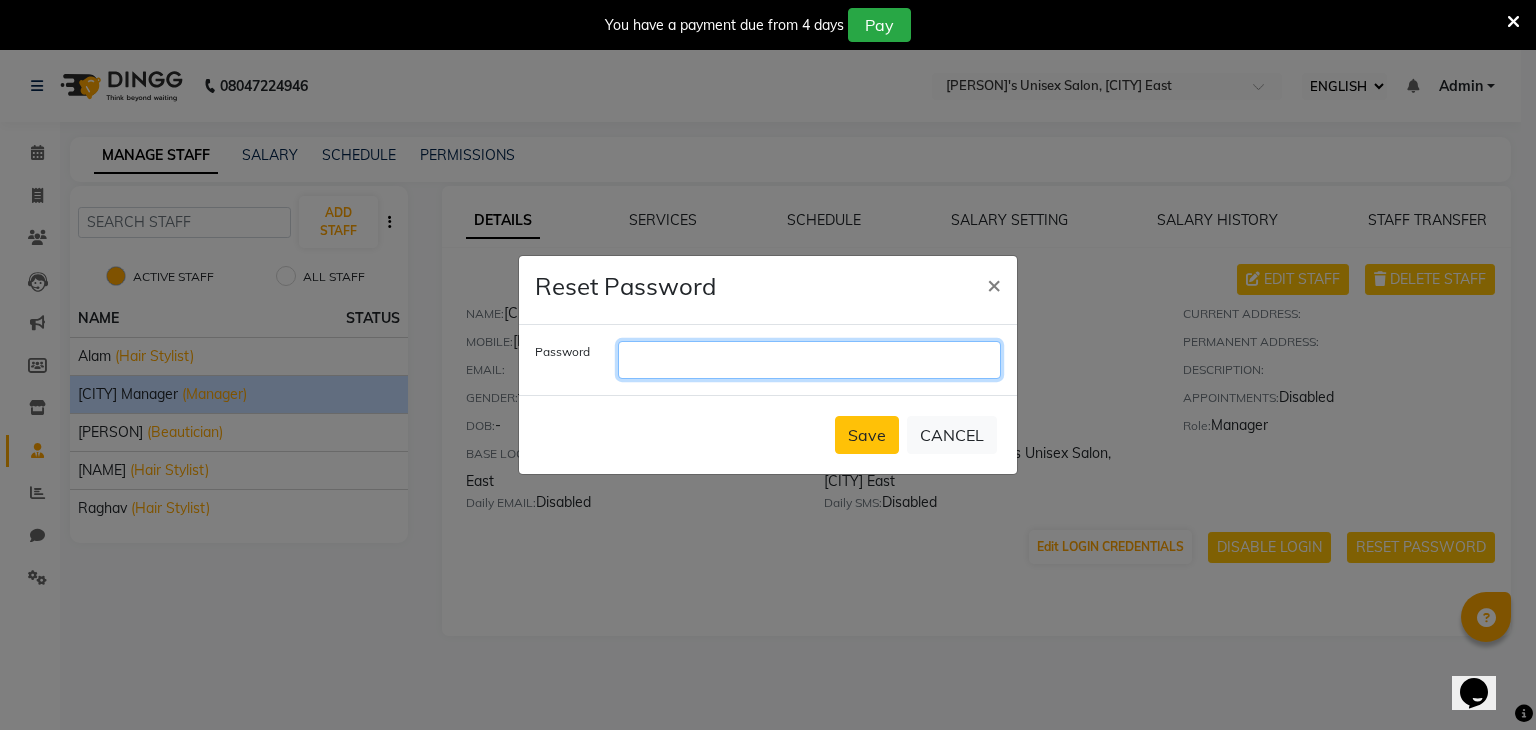 click 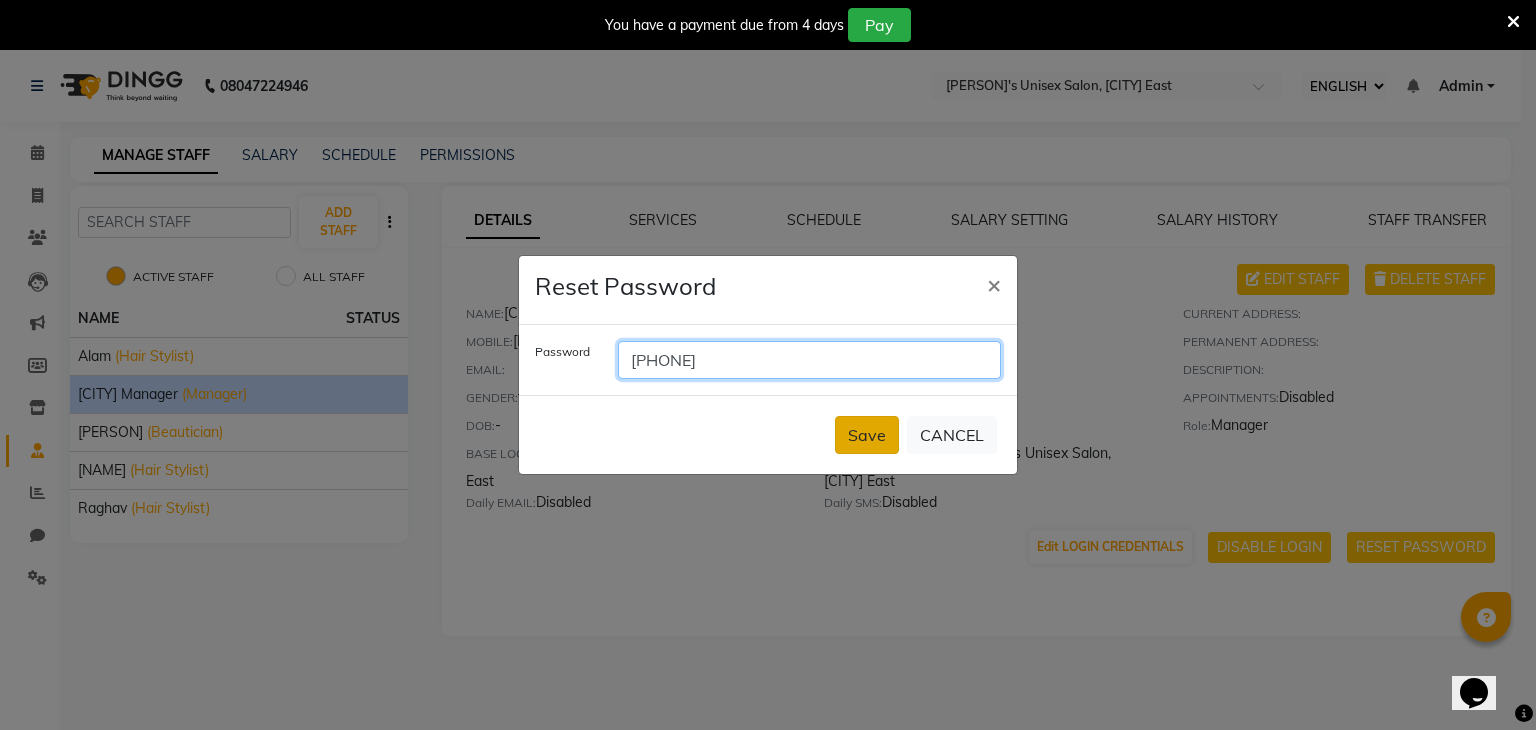 type on "[PHONE]" 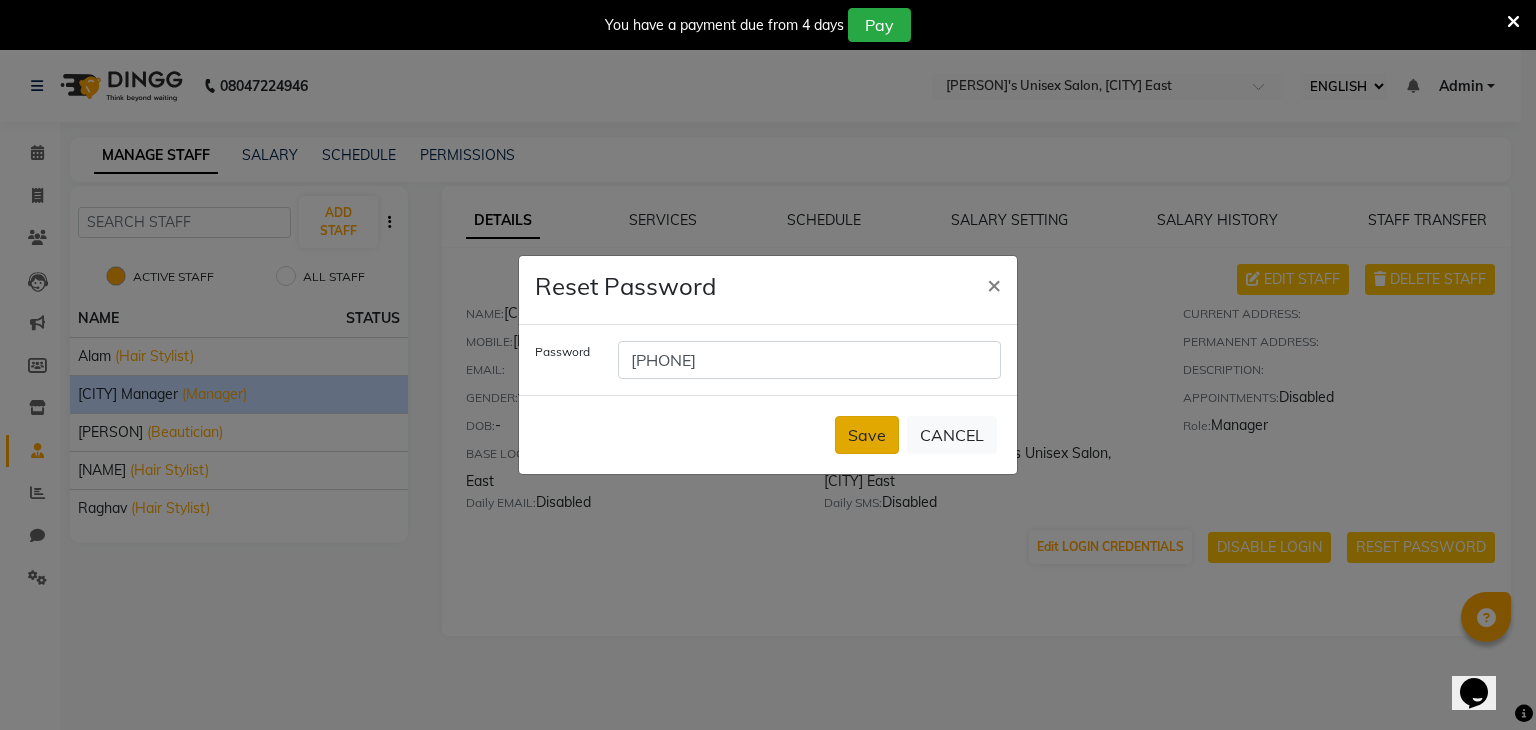 click on "Save" 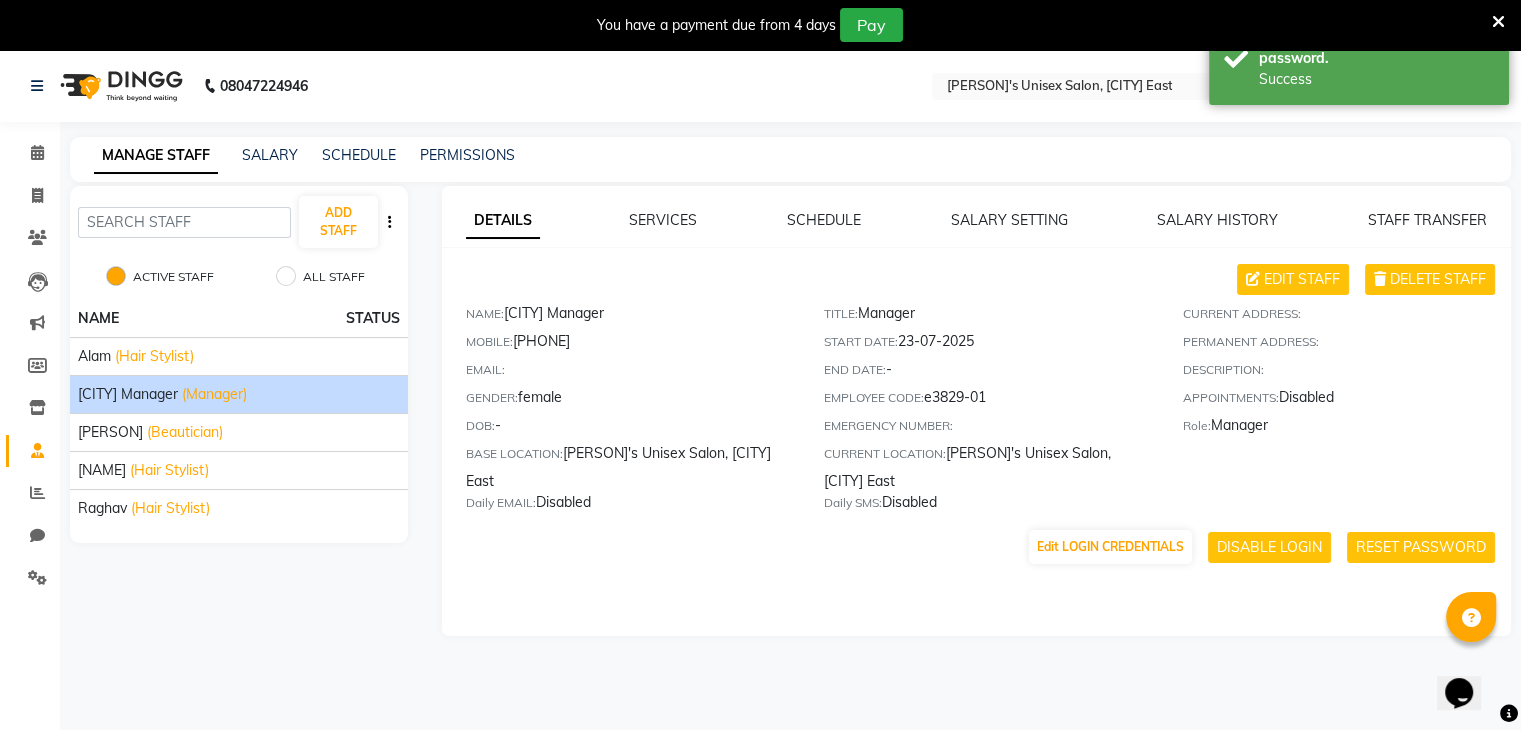 click at bounding box center [1498, 22] 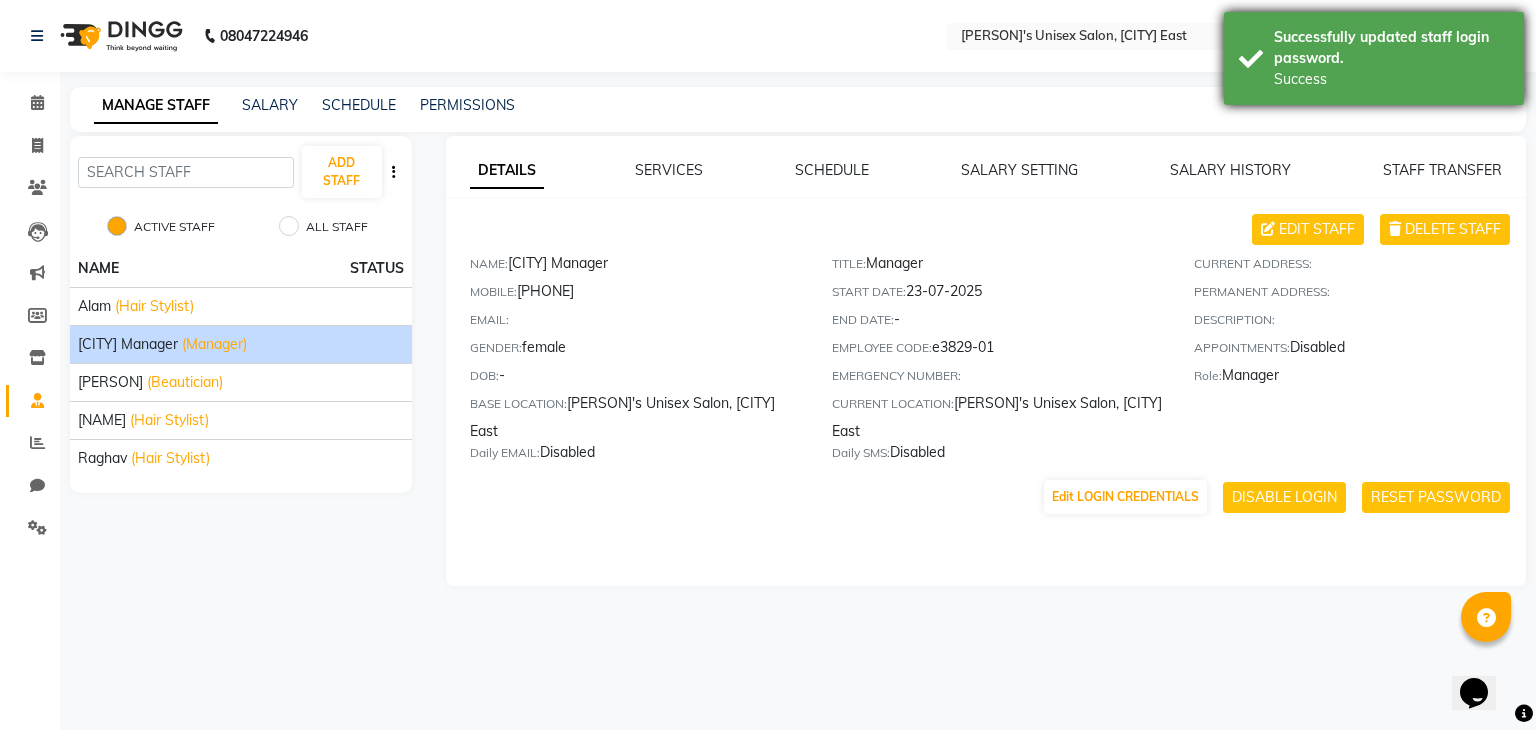 click on "Successfully updated staff login password." at bounding box center [1391, 48] 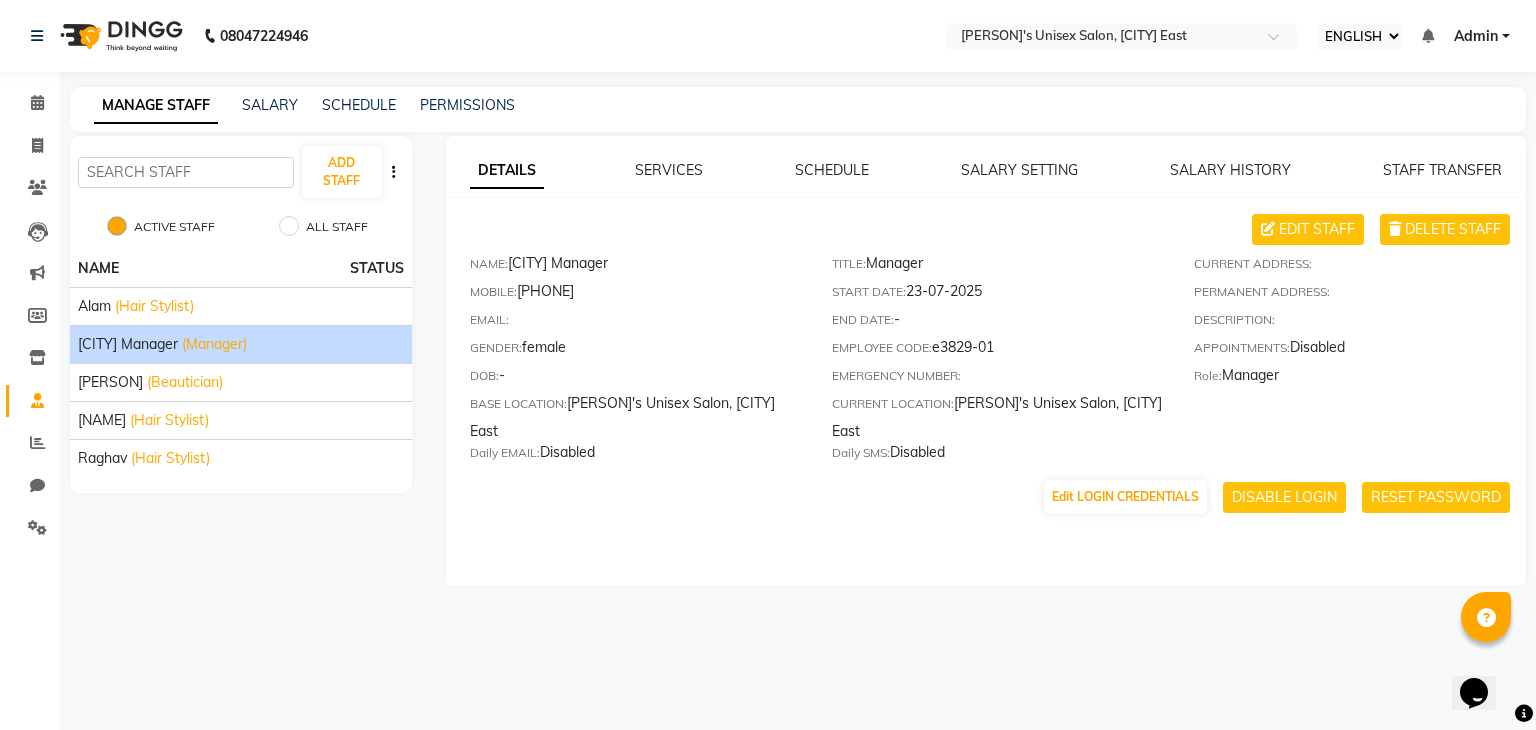 click on "Admin" at bounding box center (1476, 36) 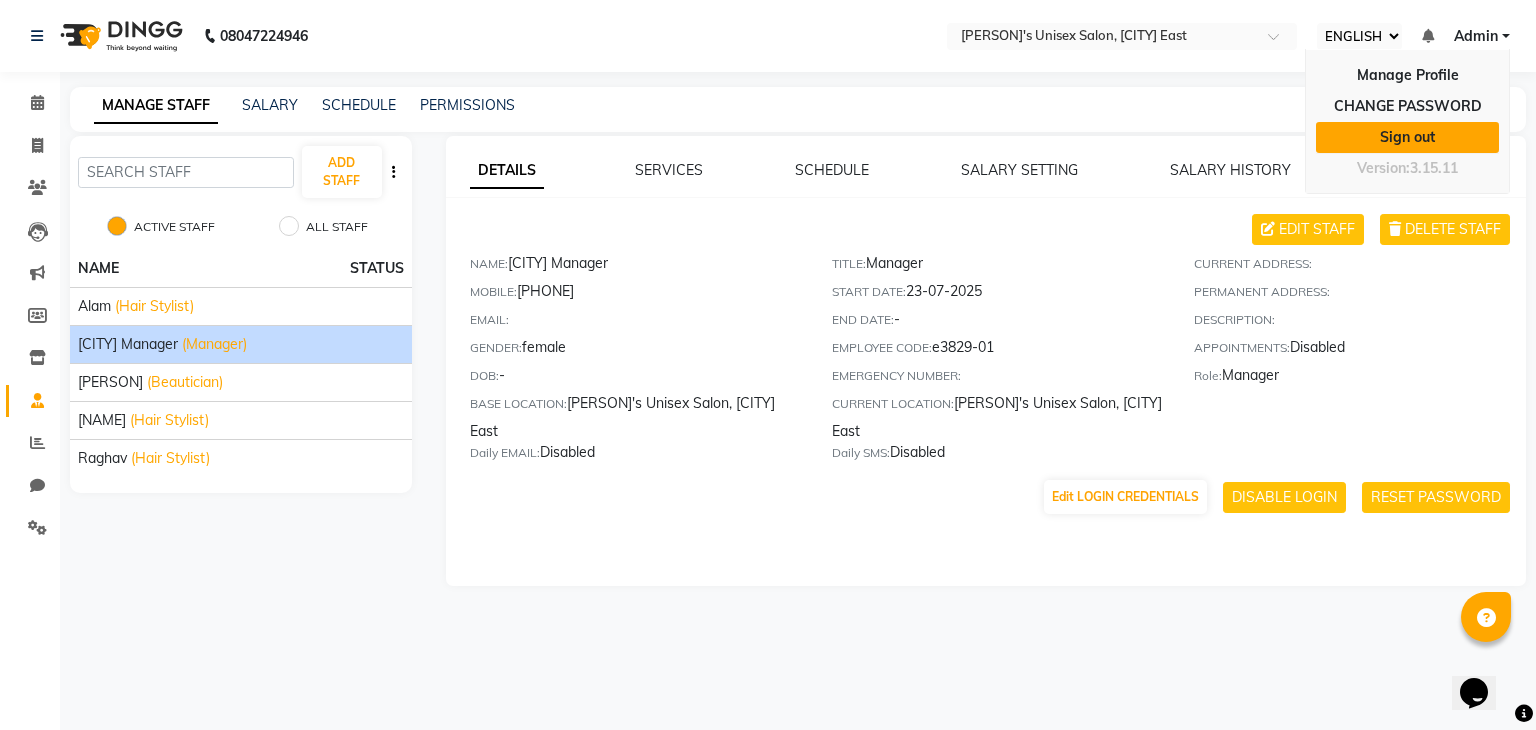 click on "Sign out" at bounding box center (1407, 137) 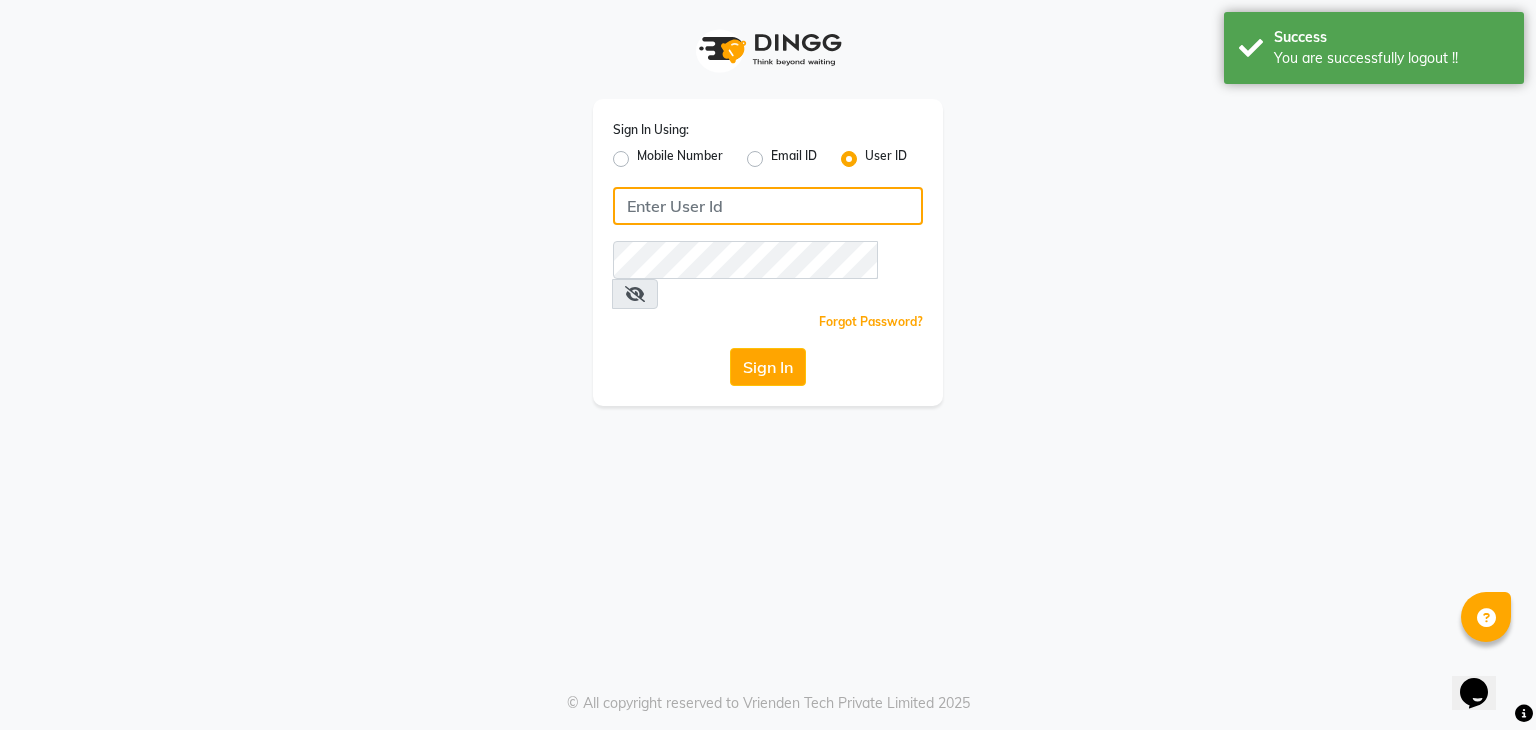 type on "[PHONE]" 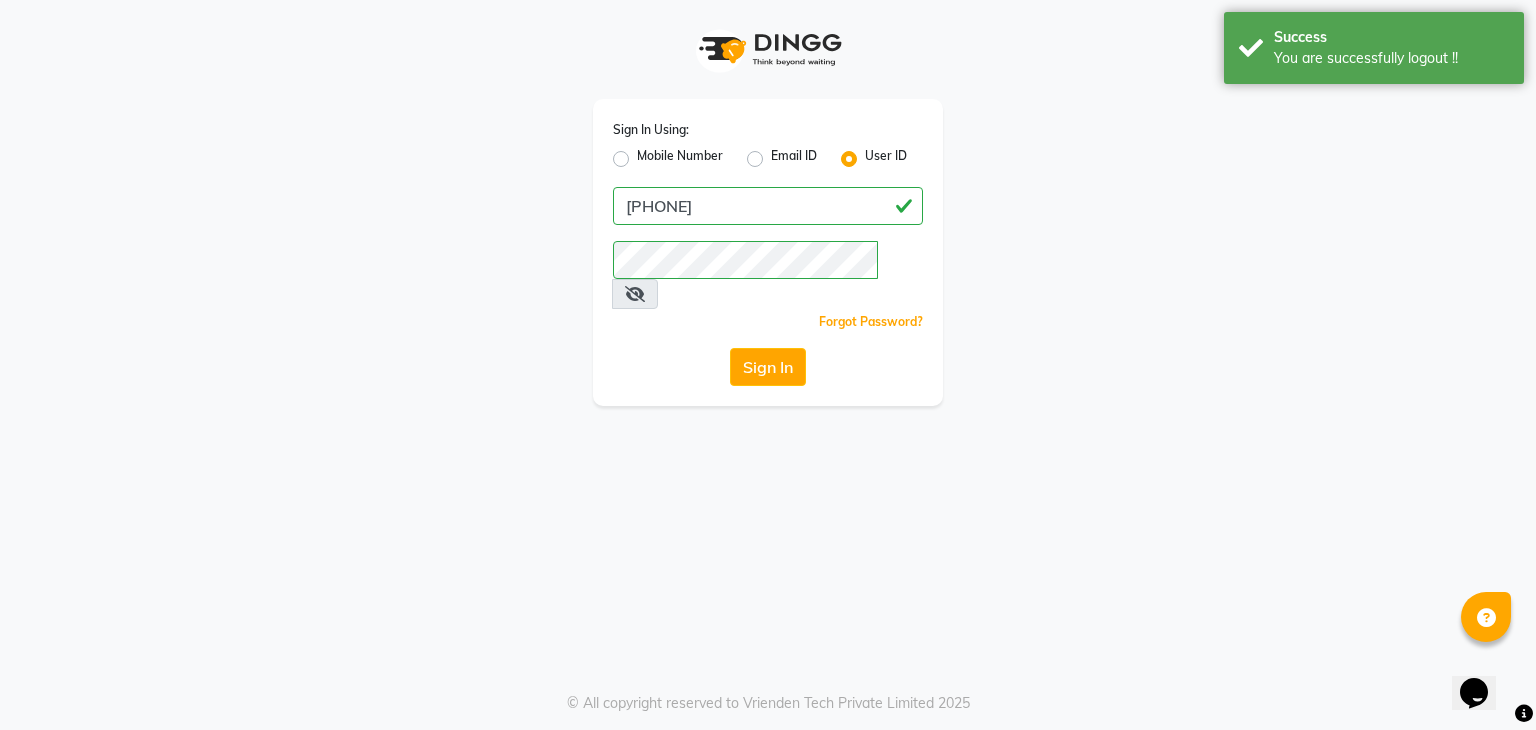 click on "Mobile Number" 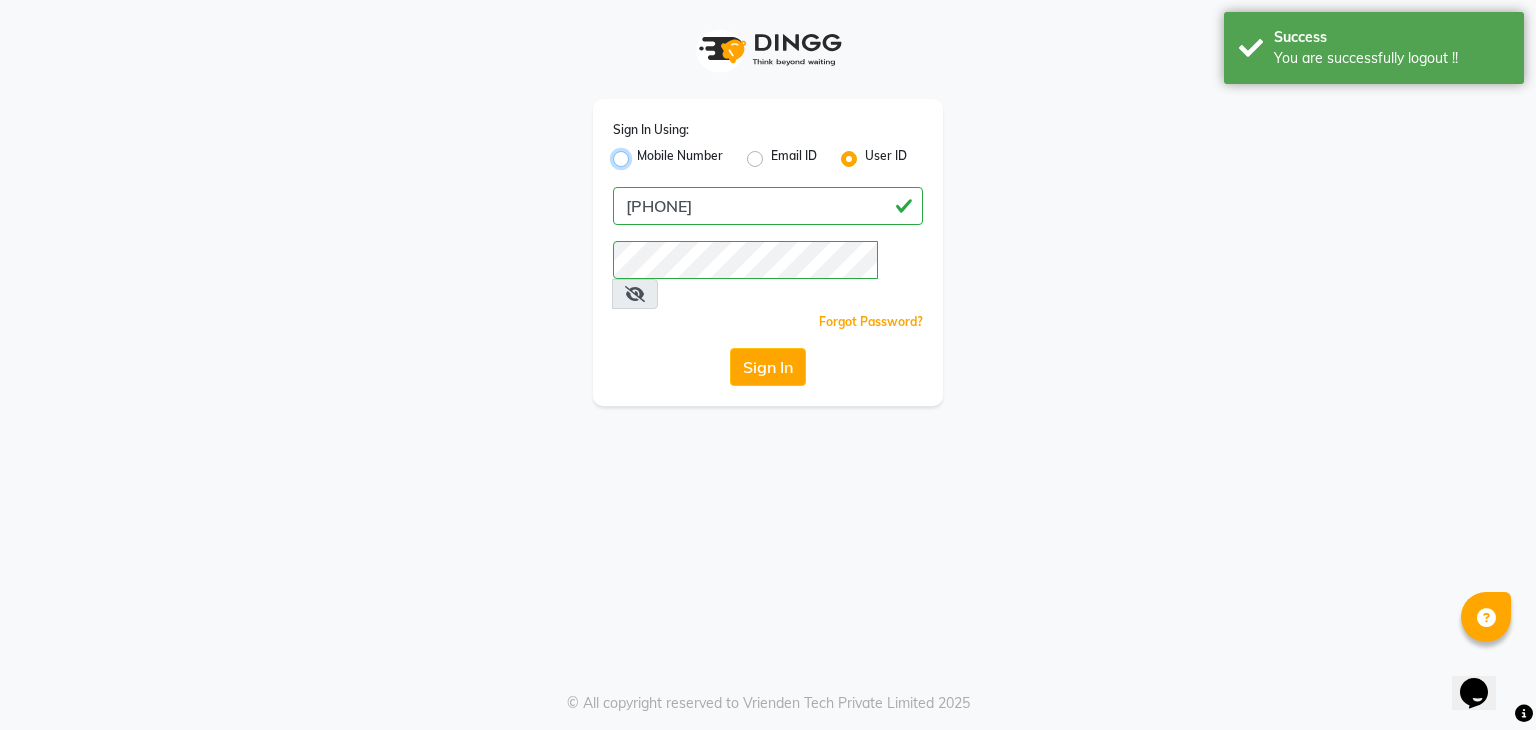 click on "Mobile Number" at bounding box center (643, 153) 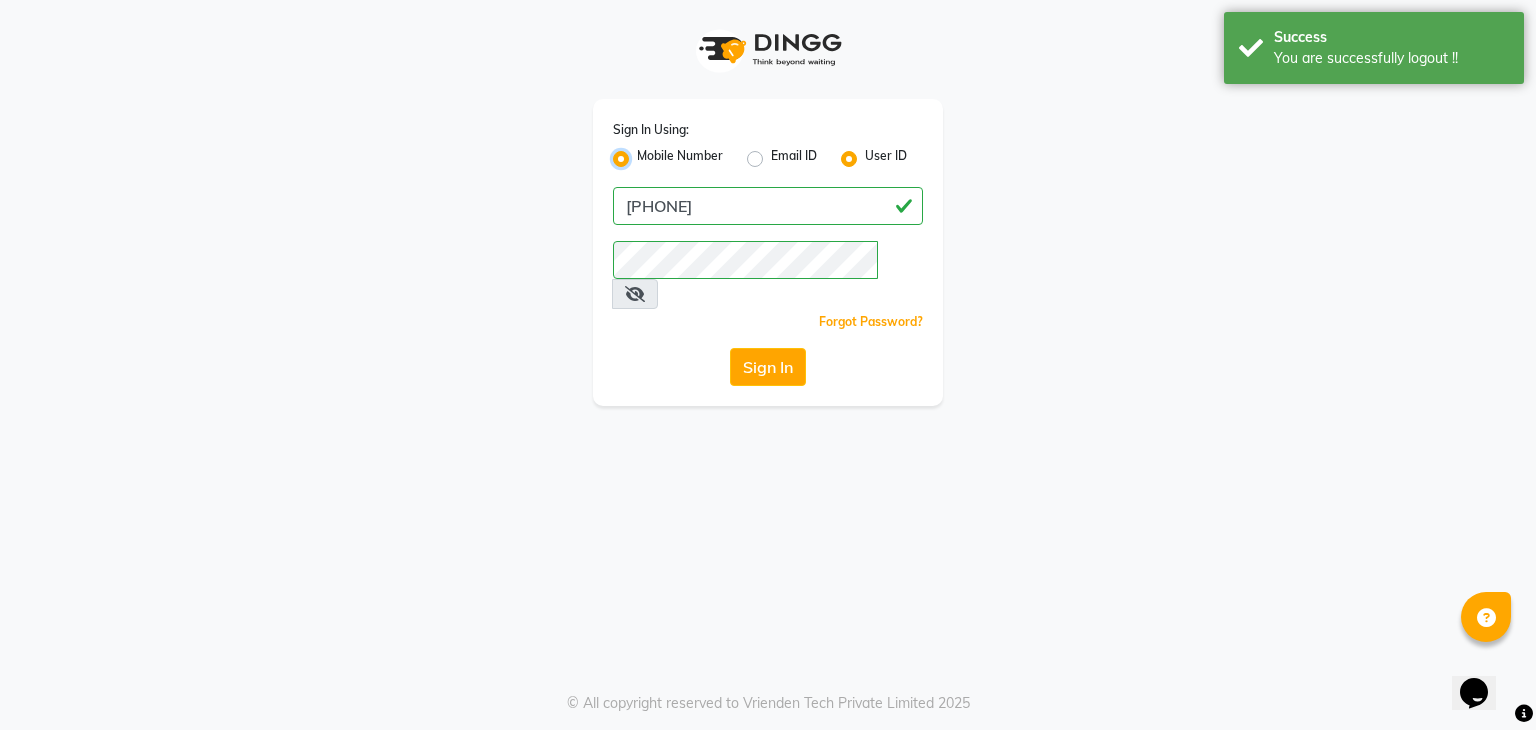 radio on "false" 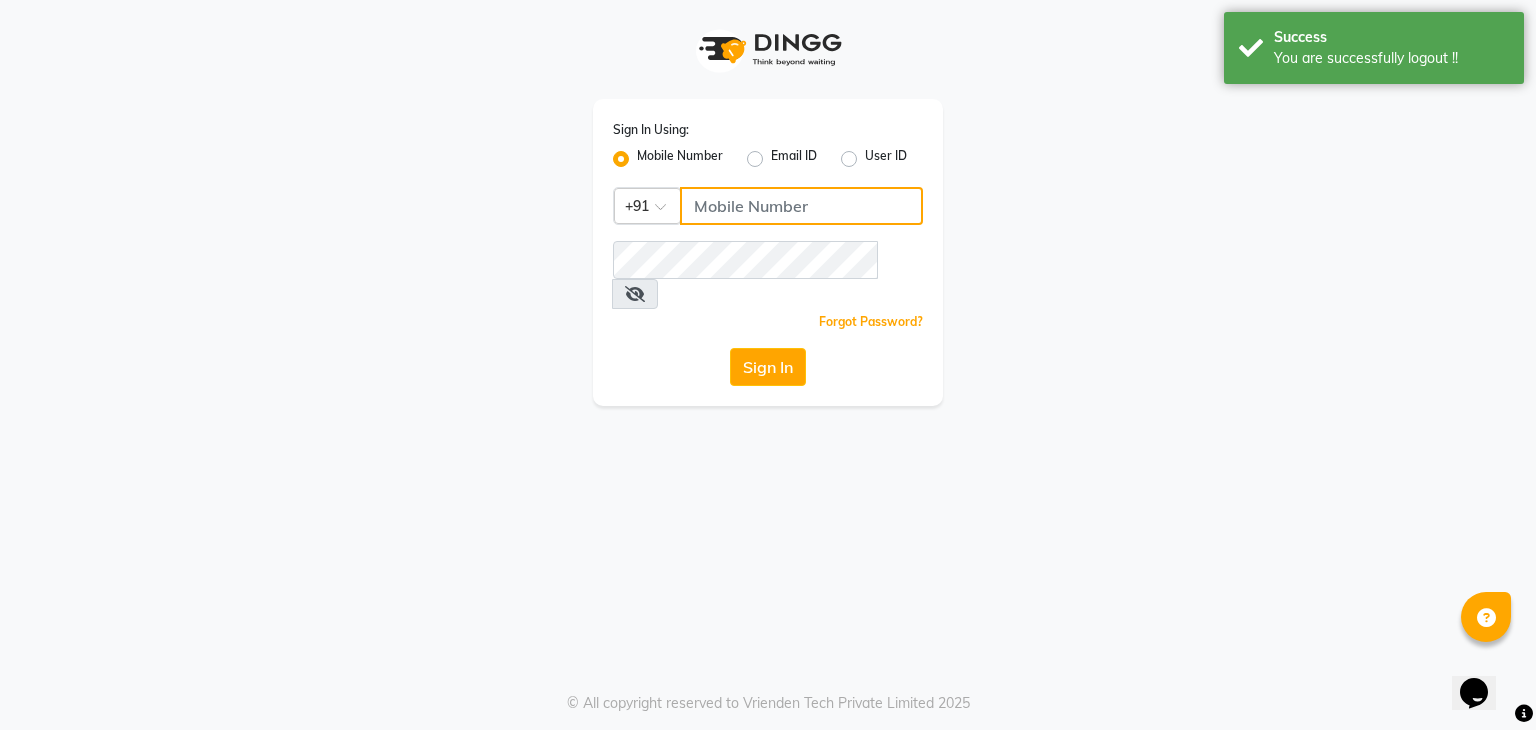 click 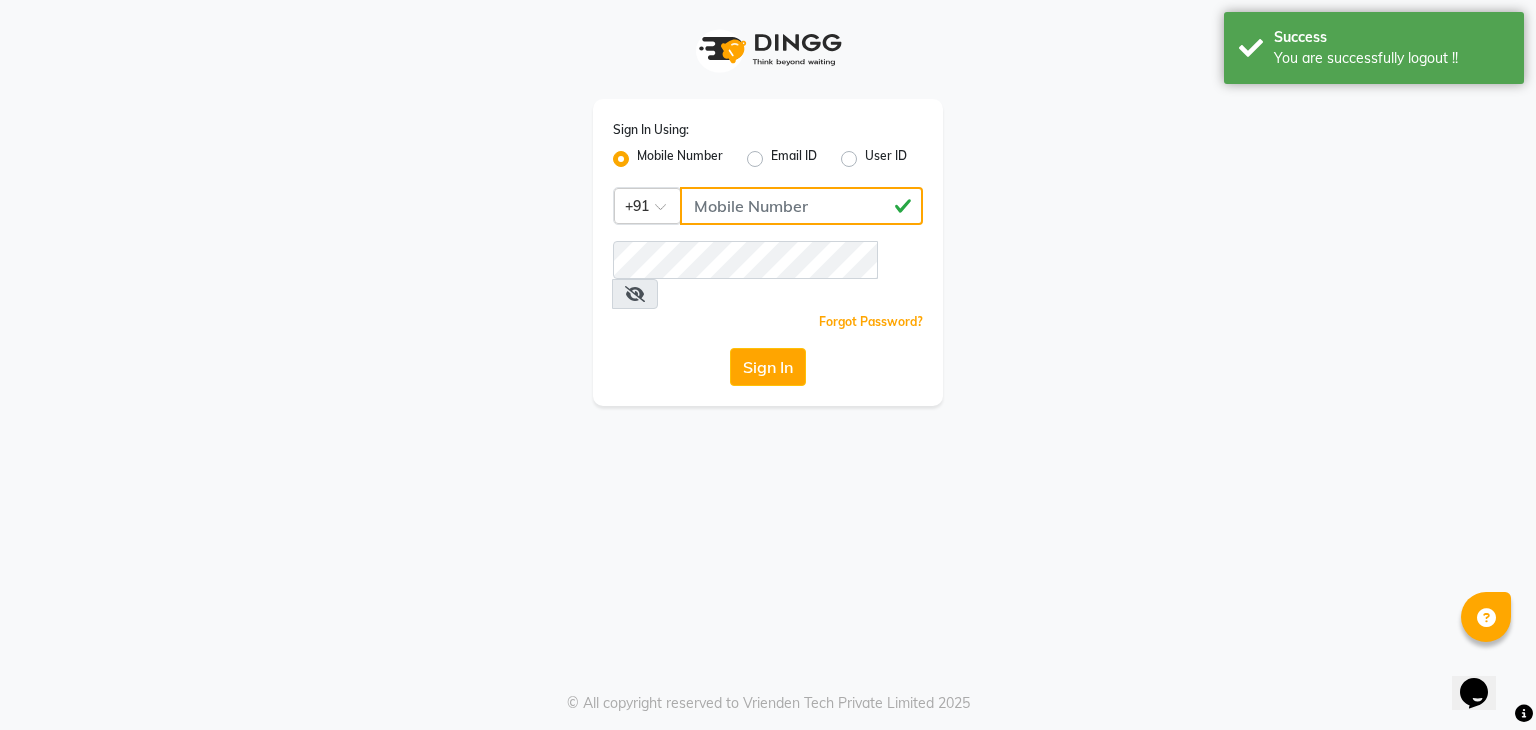type on "[PHONE]" 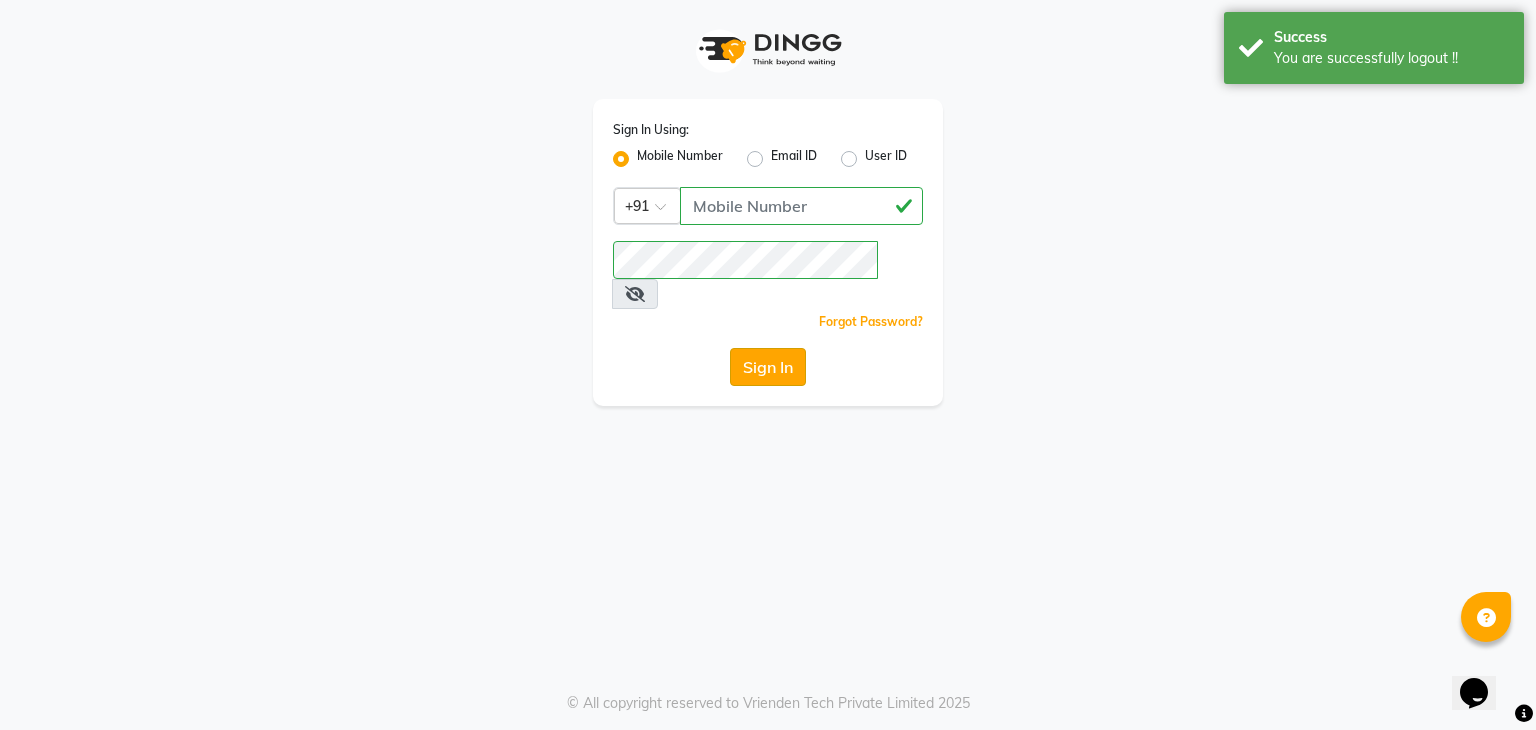 click on "Sign In" 